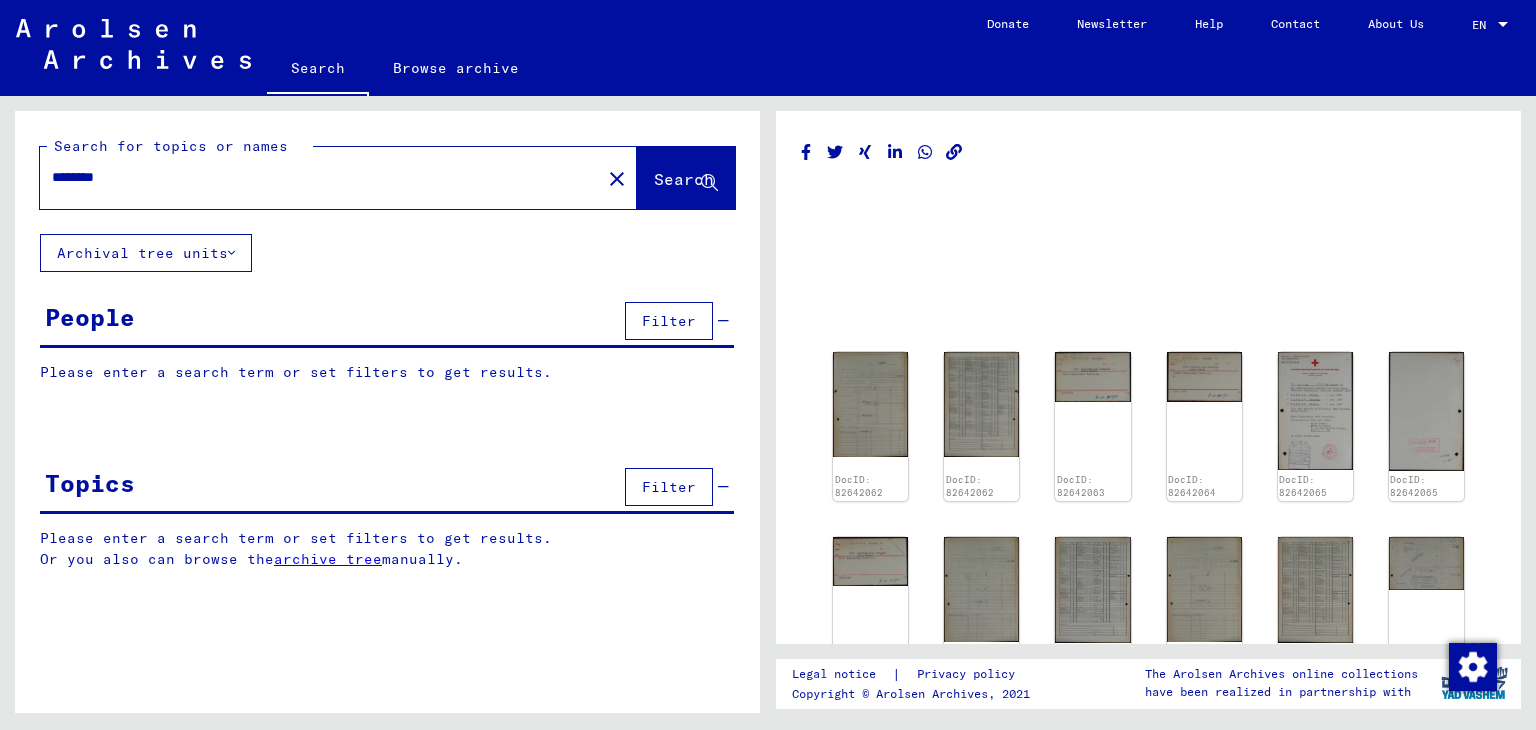 scroll, scrollTop: 0, scrollLeft: 0, axis: both 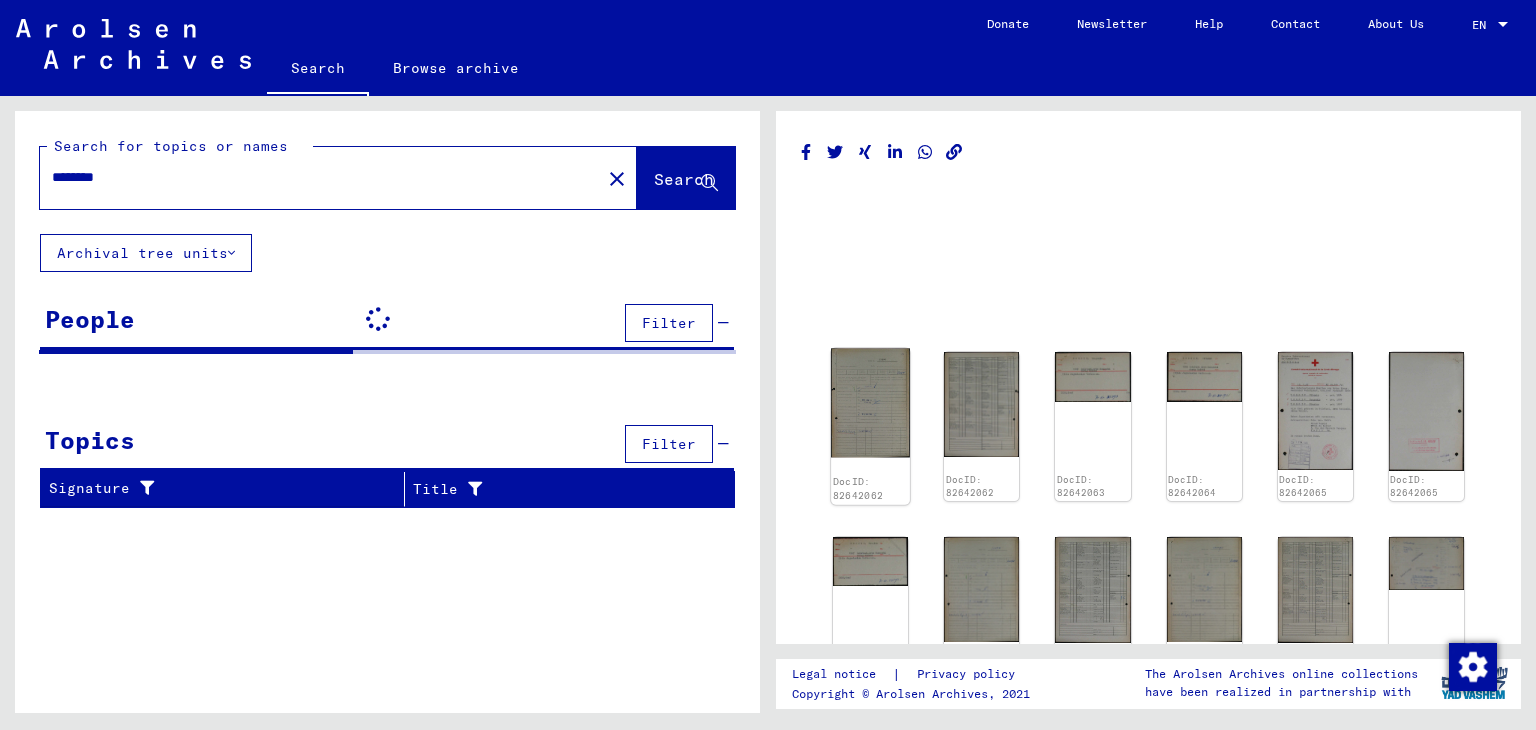 click 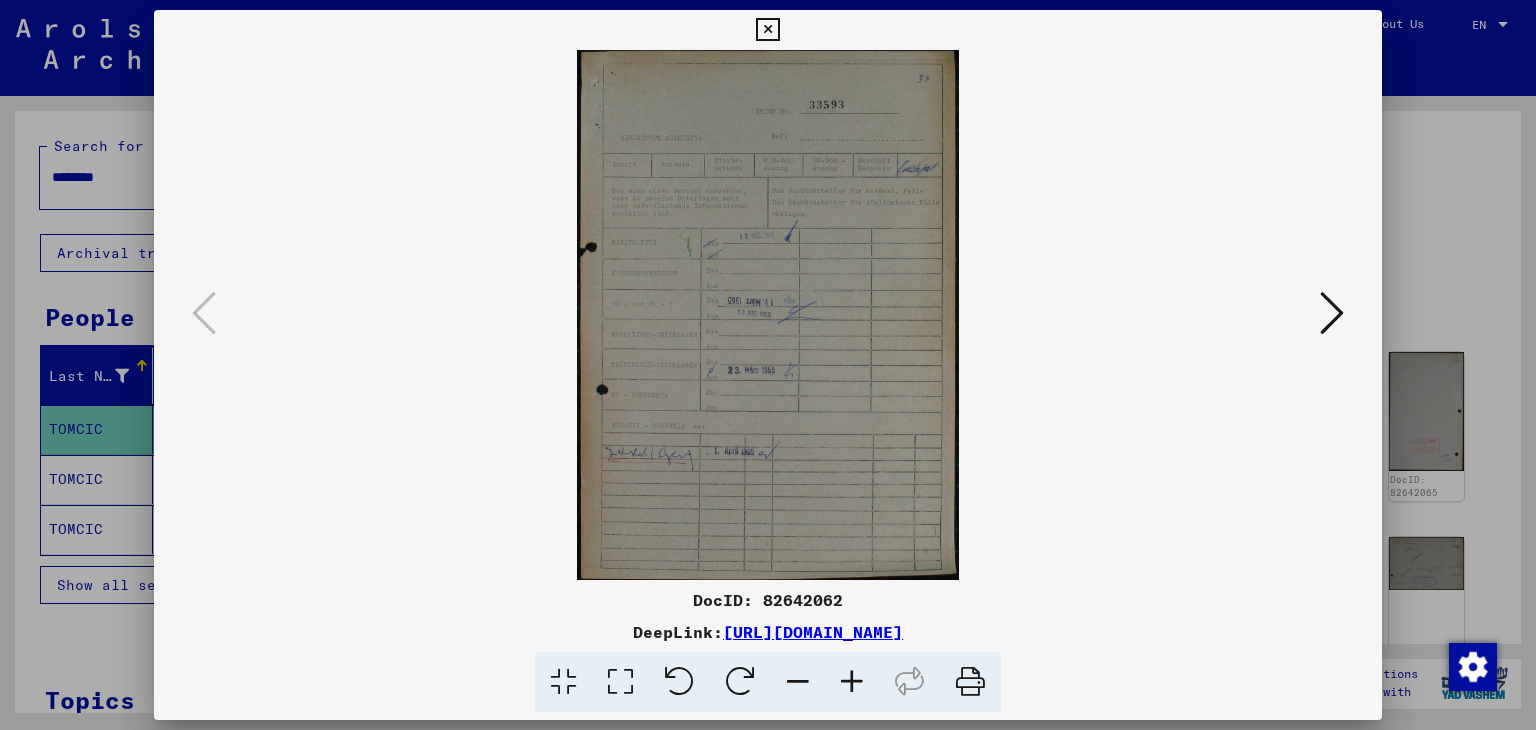 click at bounding box center [1332, 313] 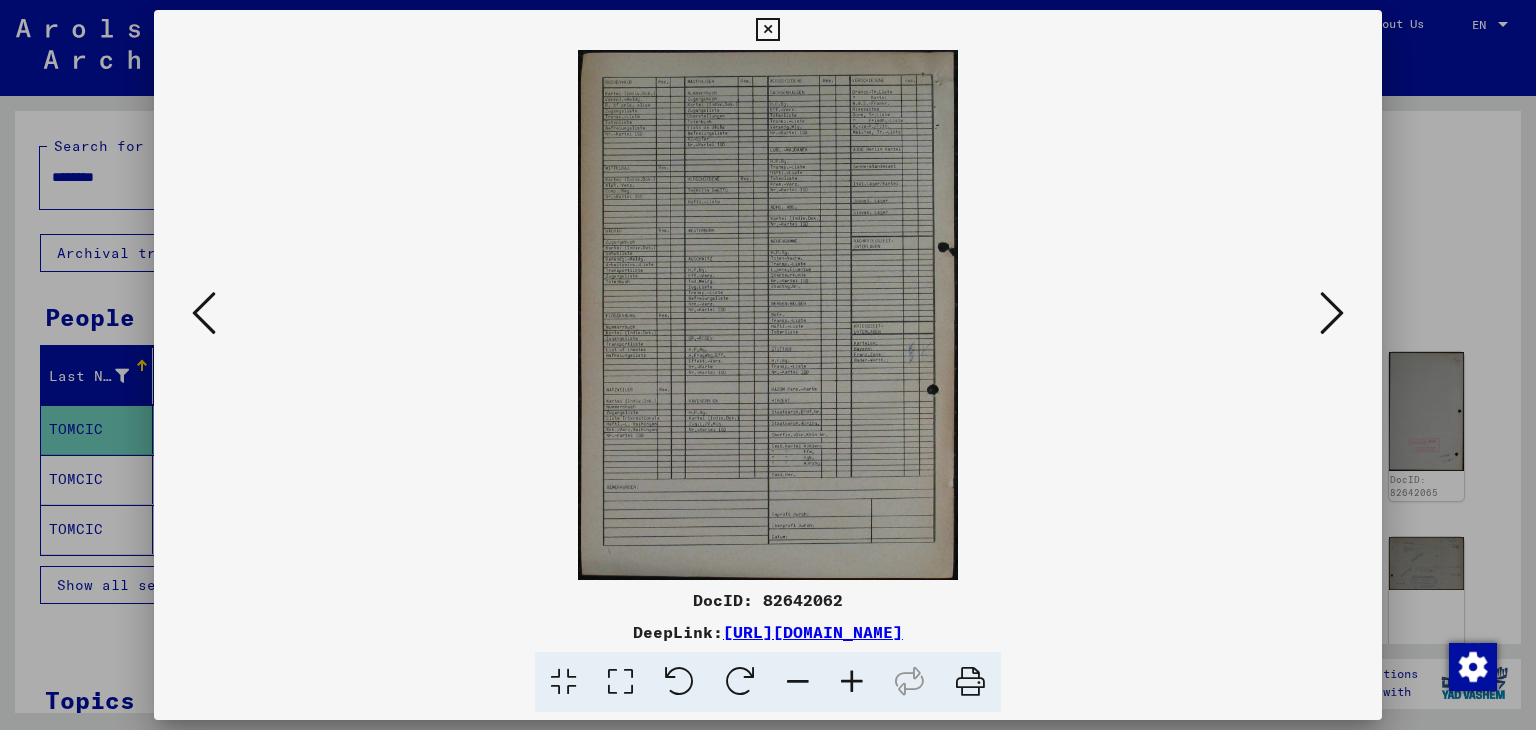 click at bounding box center [1332, 313] 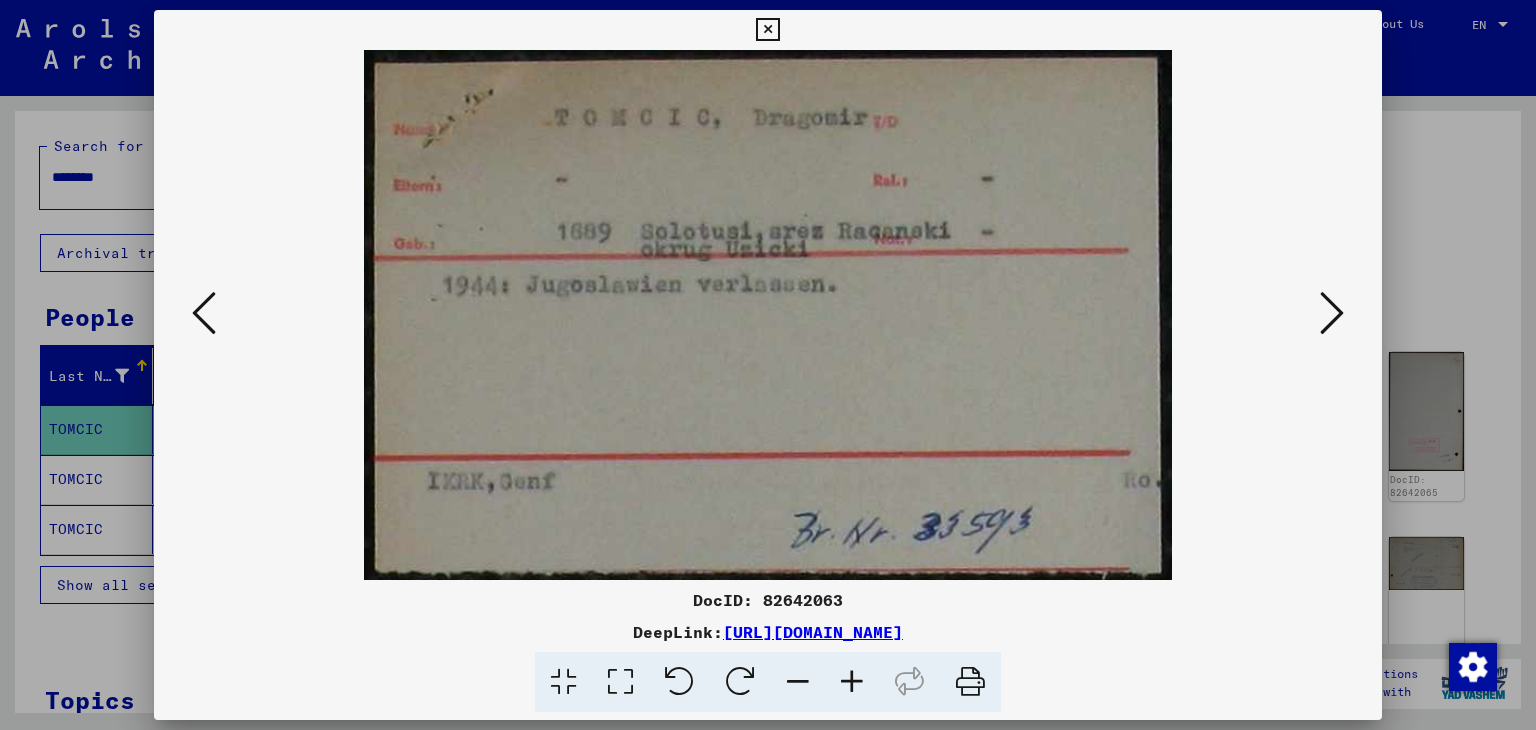 click at bounding box center [1332, 313] 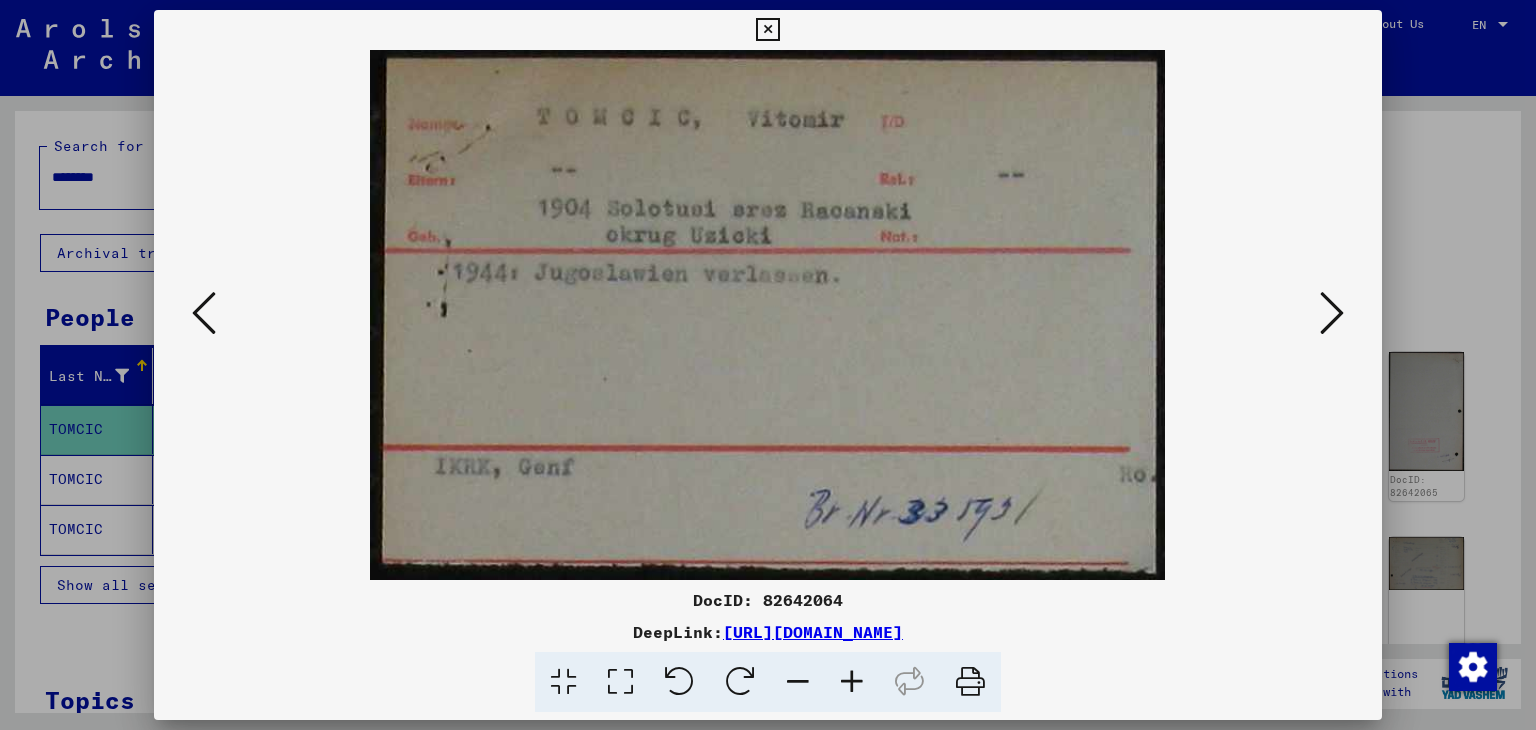 click at bounding box center [1332, 313] 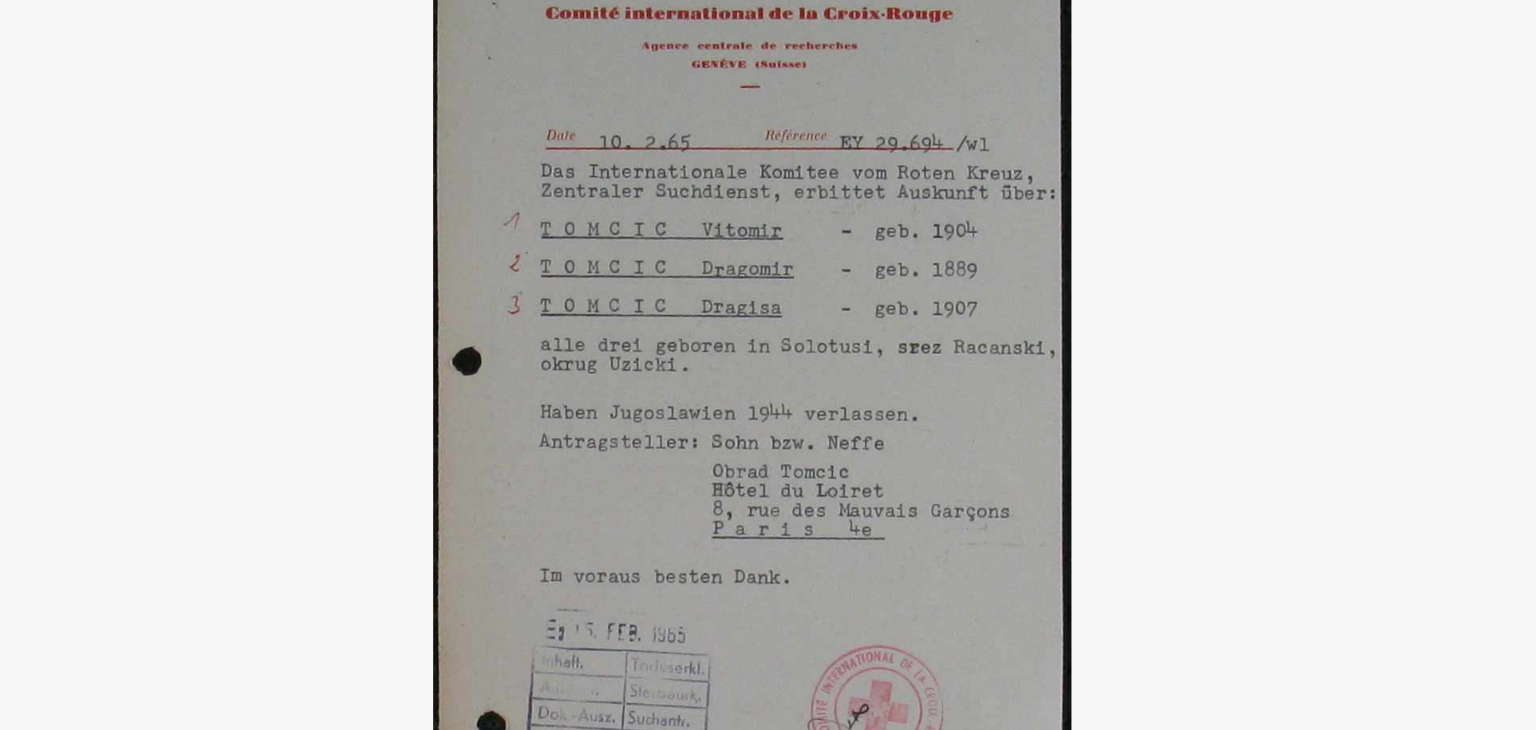 type 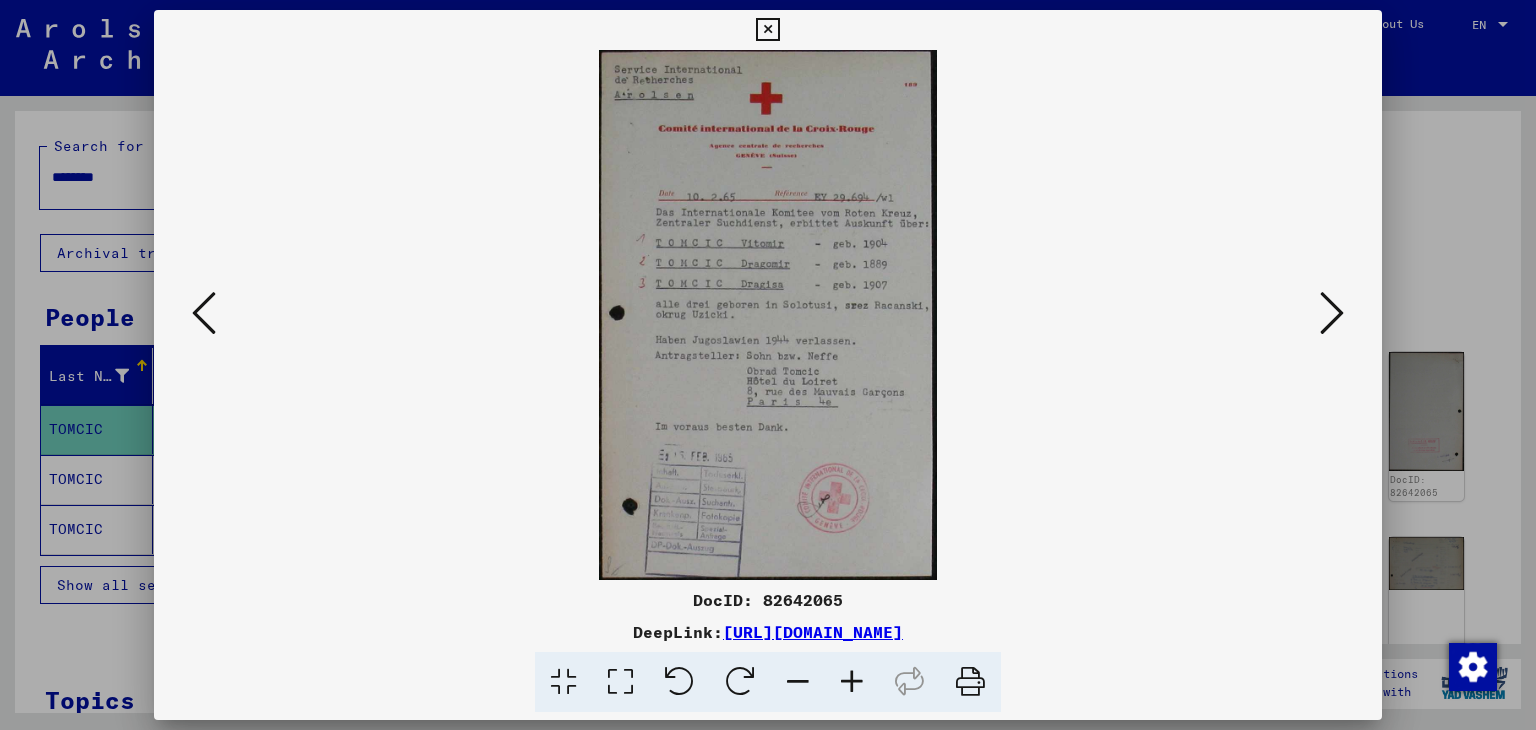 click at bounding box center (1332, 314) 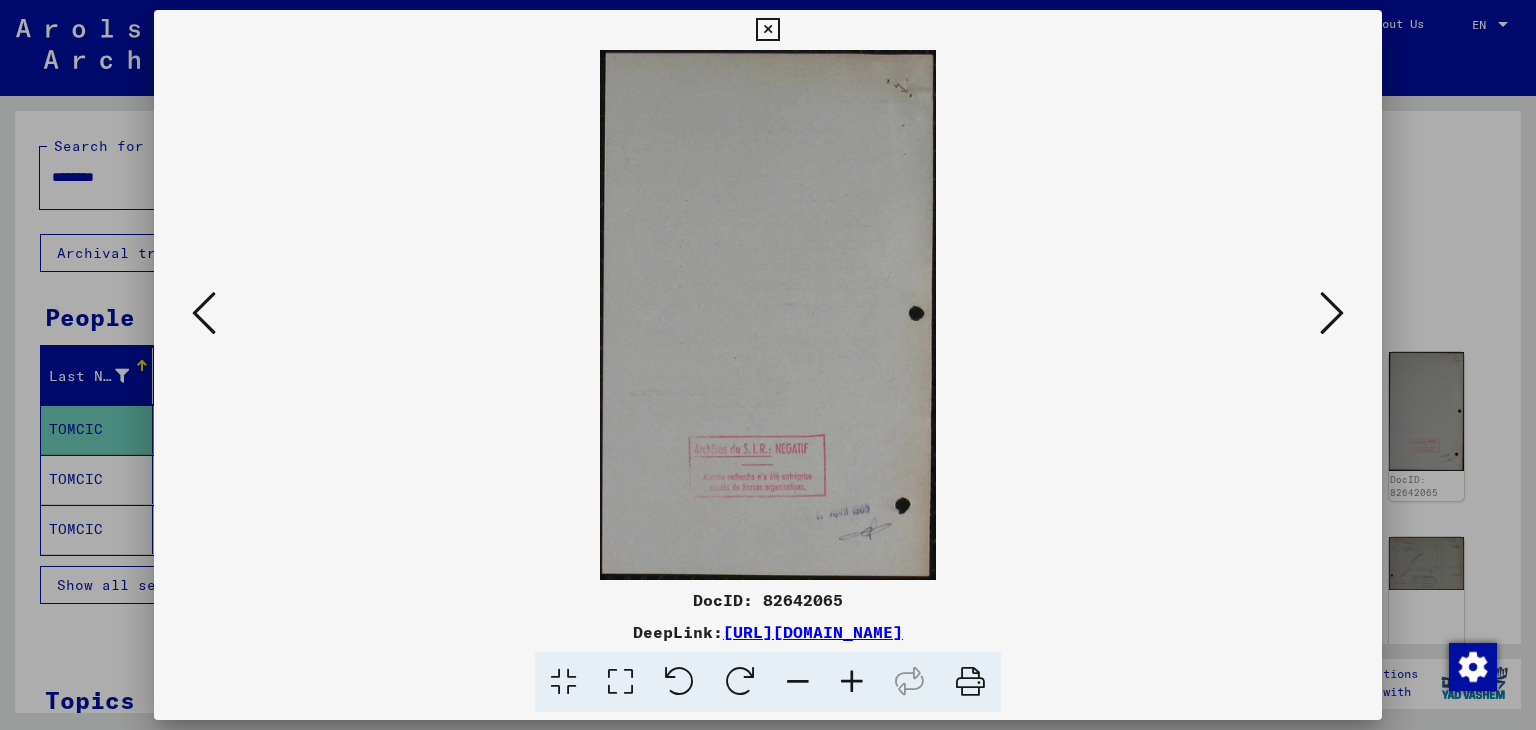 click at bounding box center [1332, 314] 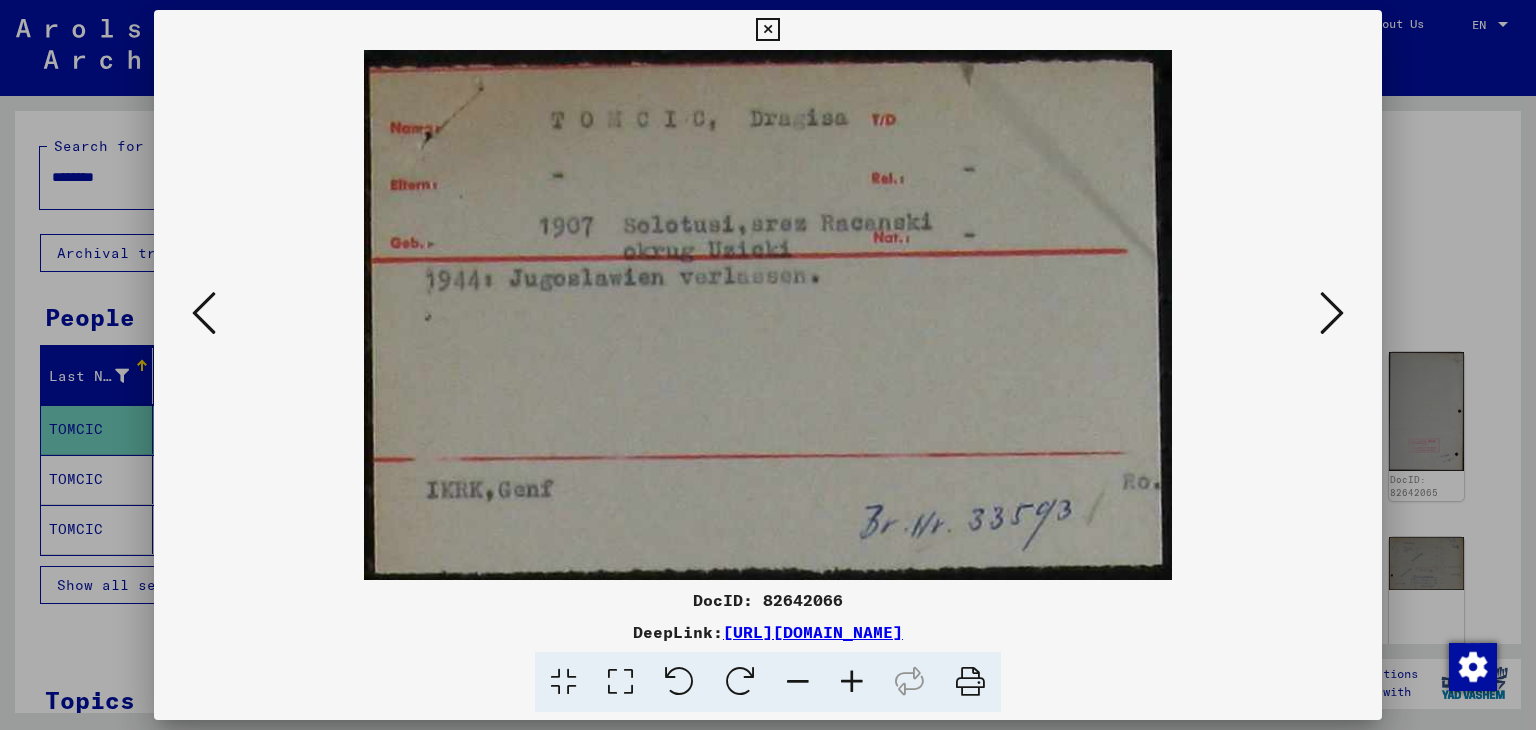 click at bounding box center (1332, 314) 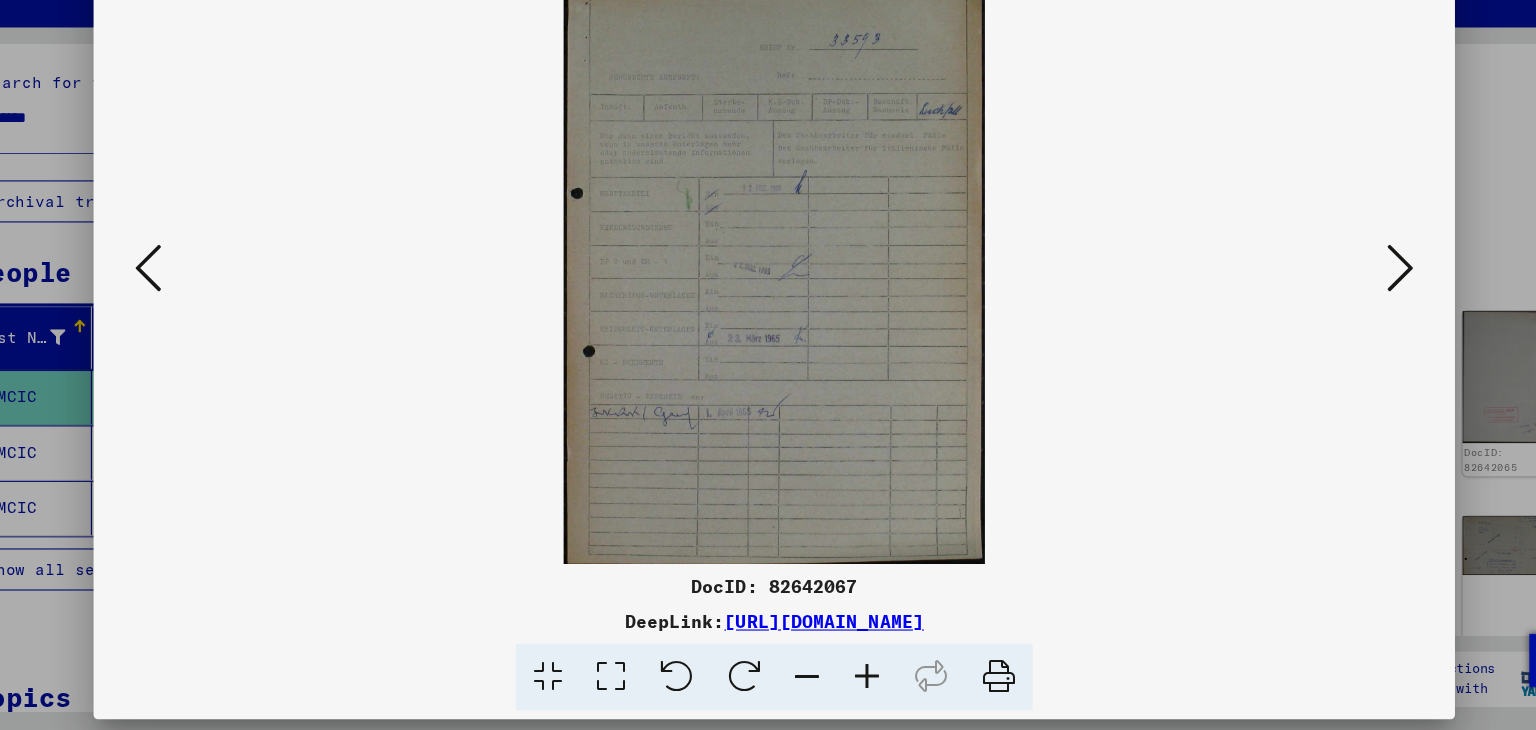 scroll, scrollTop: 0, scrollLeft: 0, axis: both 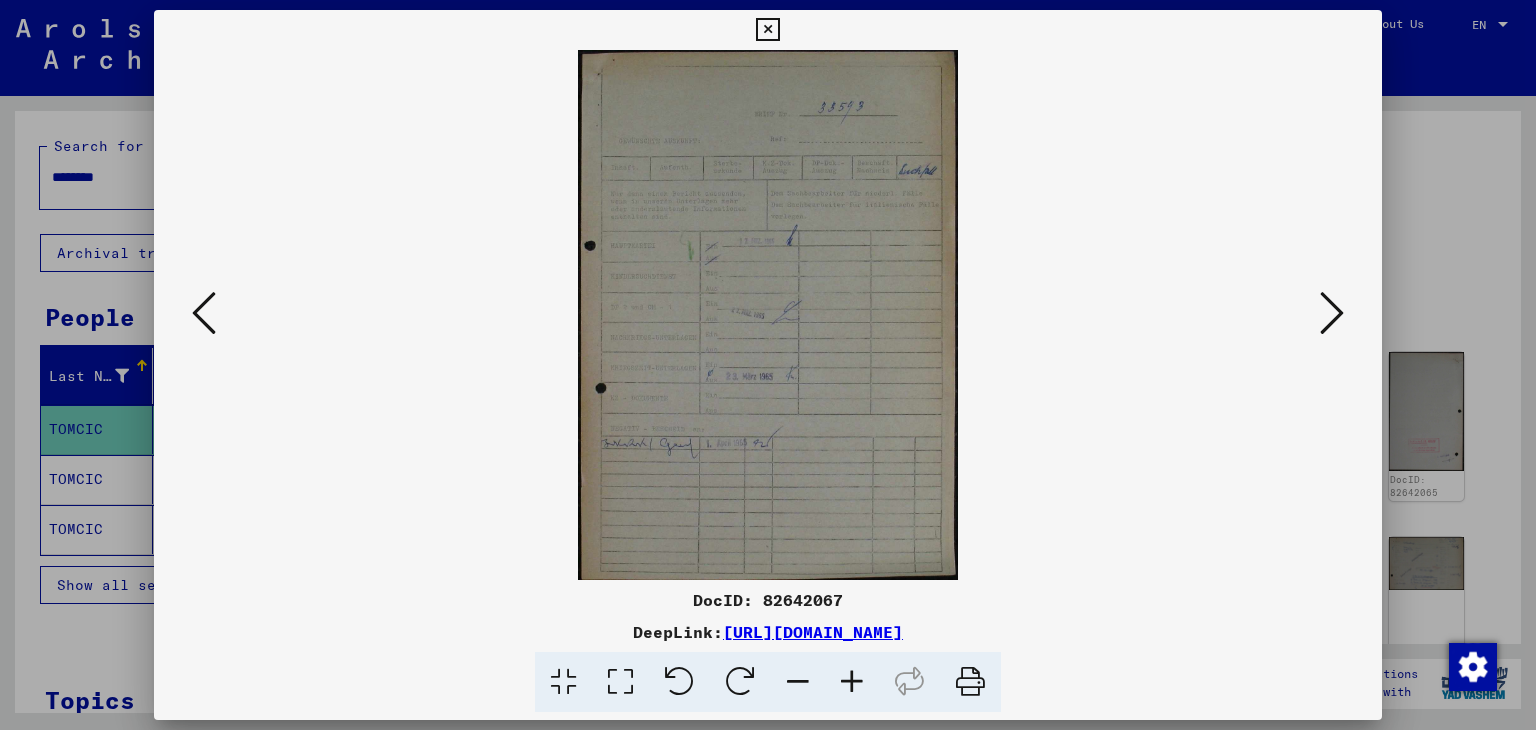 click at bounding box center [1332, 313] 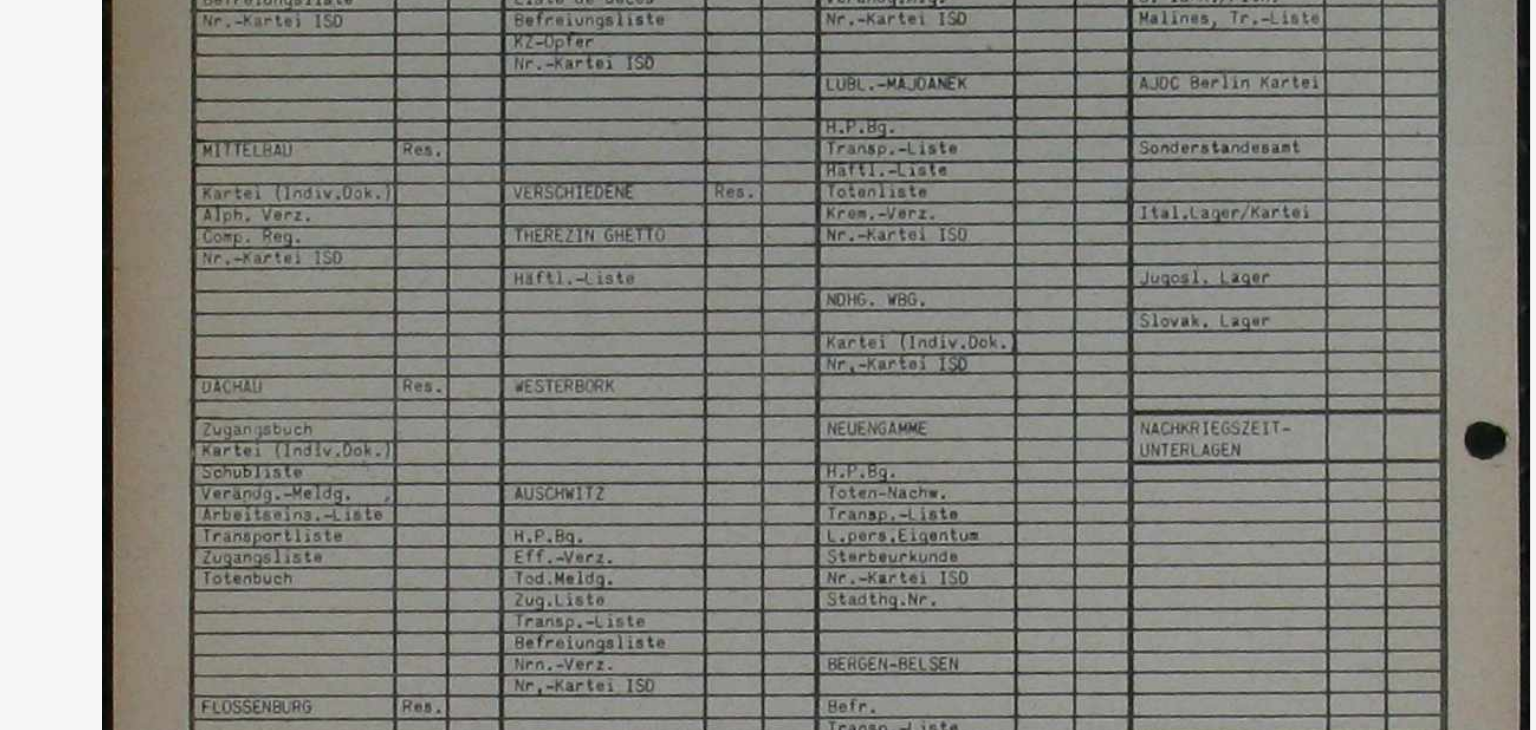 click at bounding box center [768, 315] 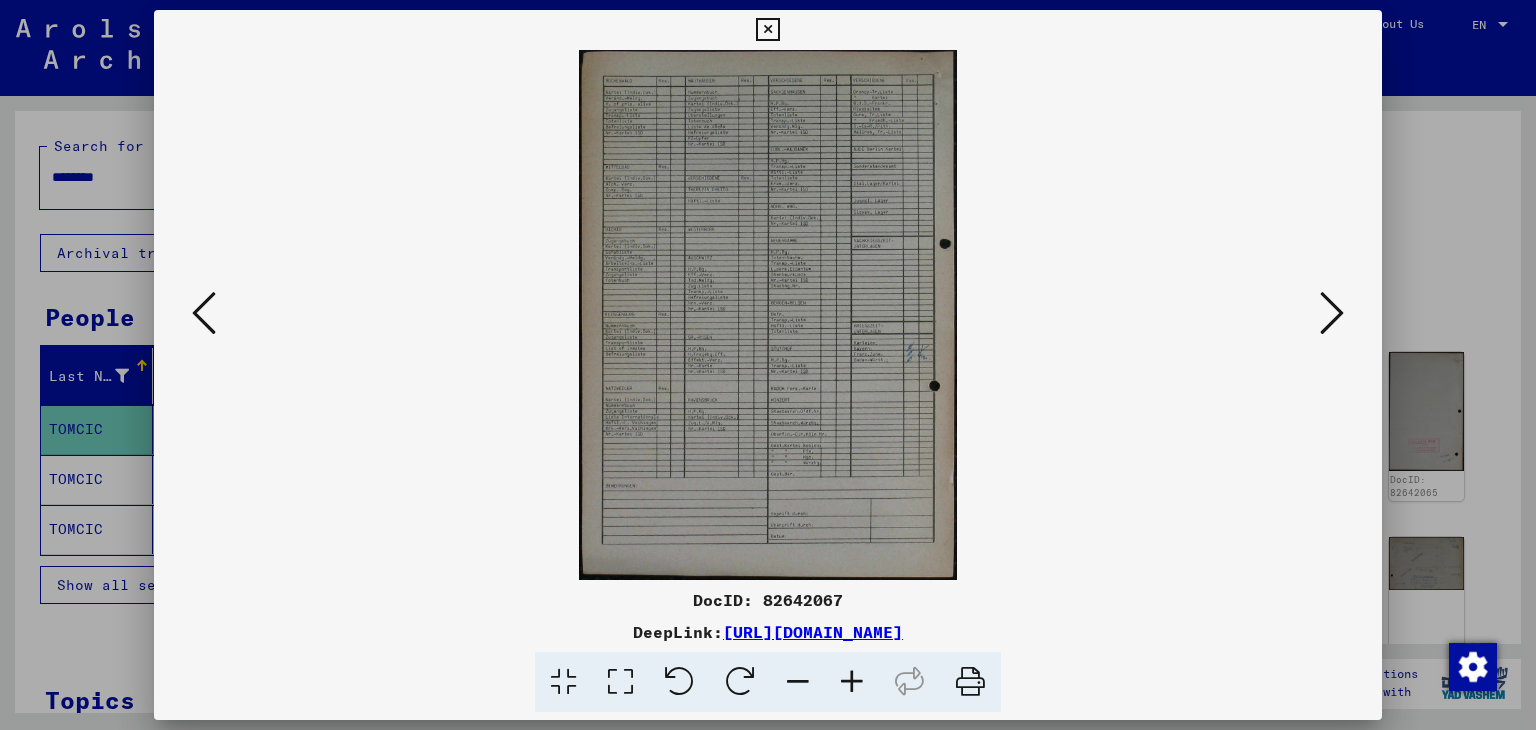 click at bounding box center [1332, 313] 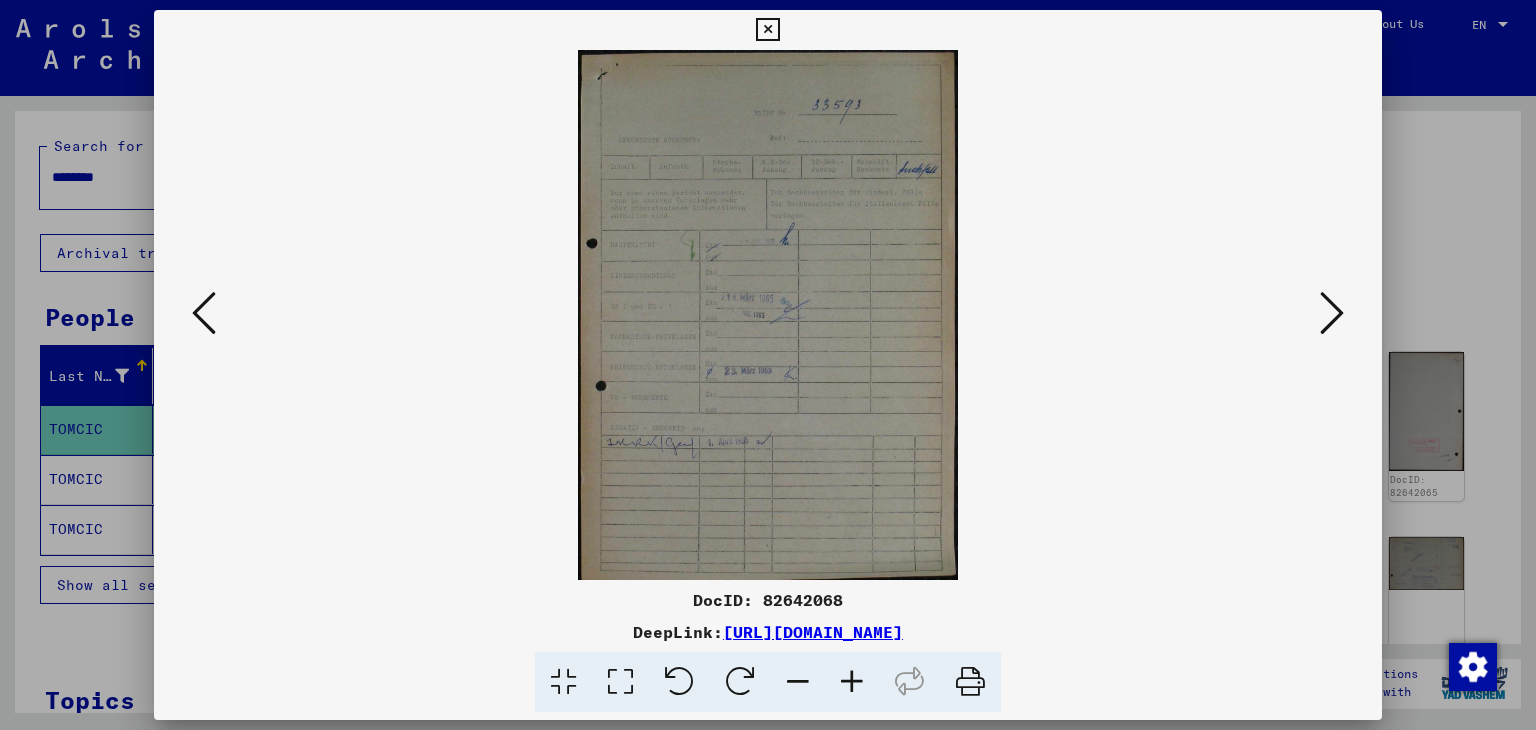 click at bounding box center [1332, 313] 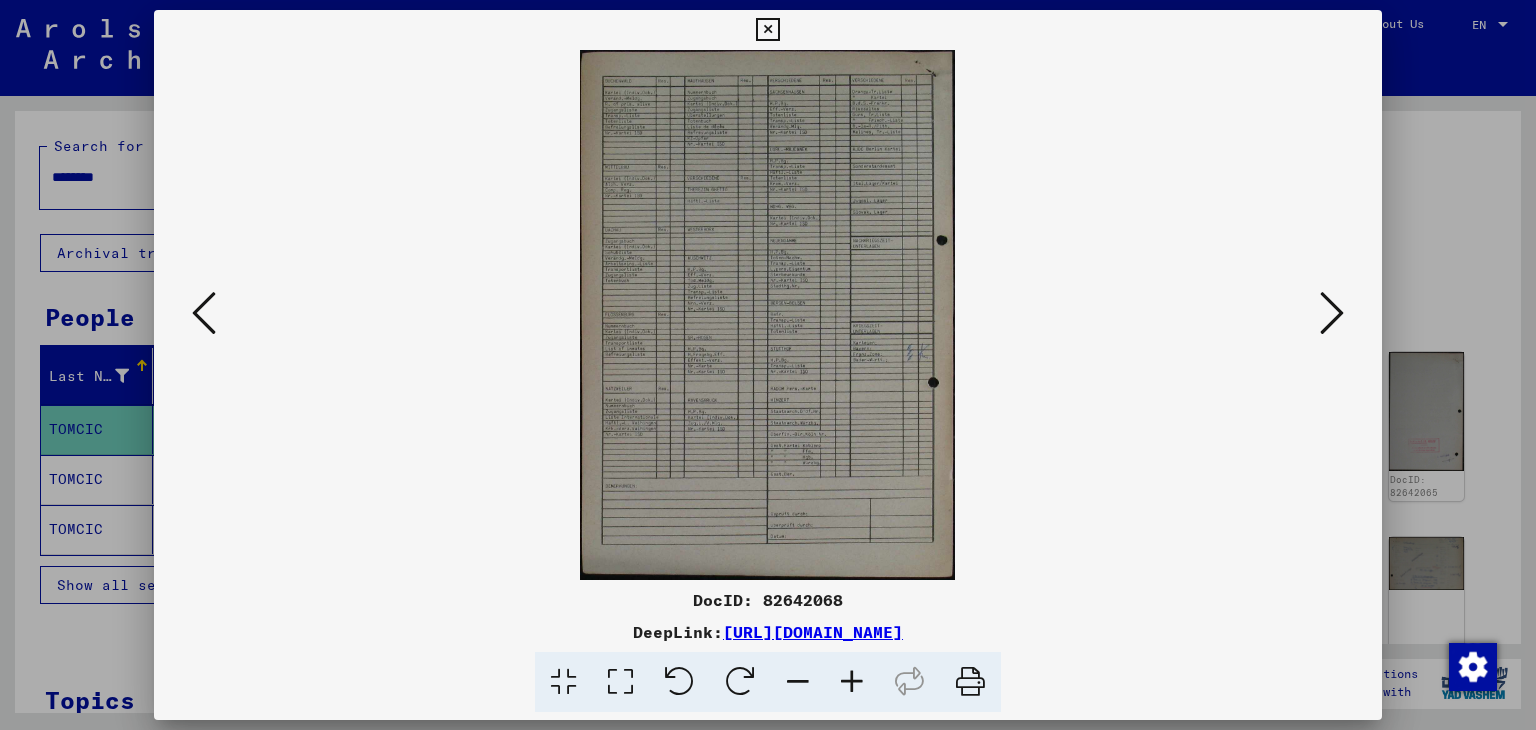 click at bounding box center (768, 365) 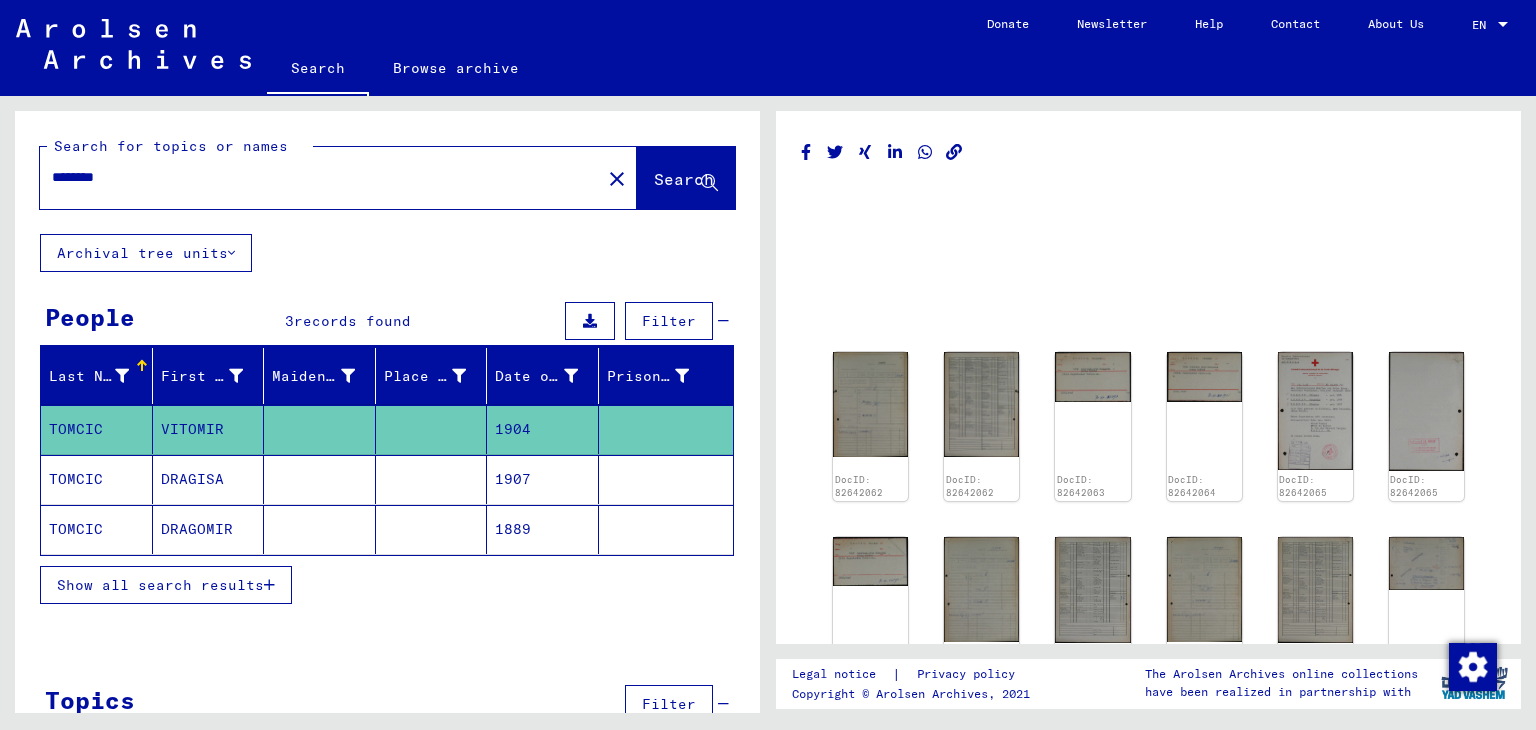 click on "Show all search results" at bounding box center [166, 585] 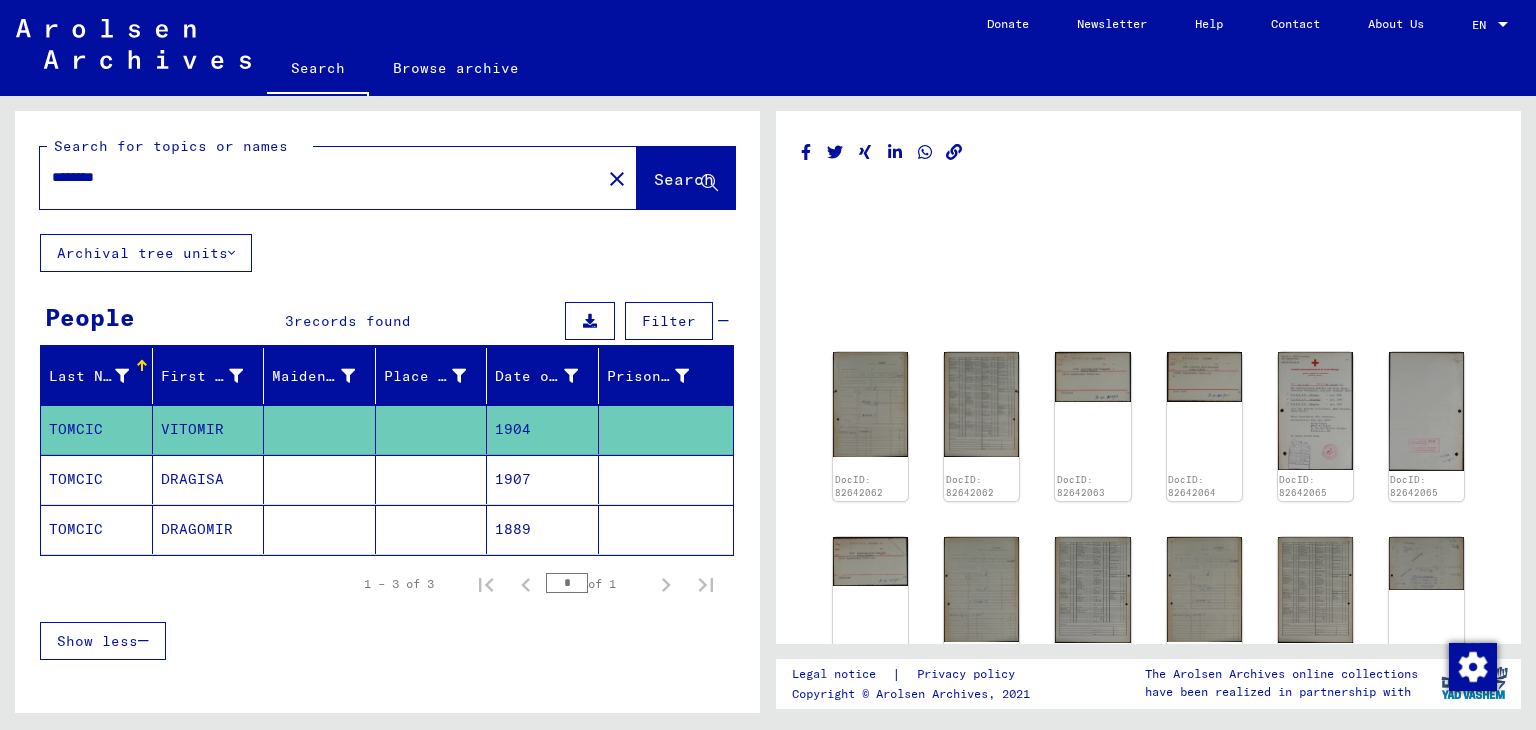 click at bounding box center [432, 529] 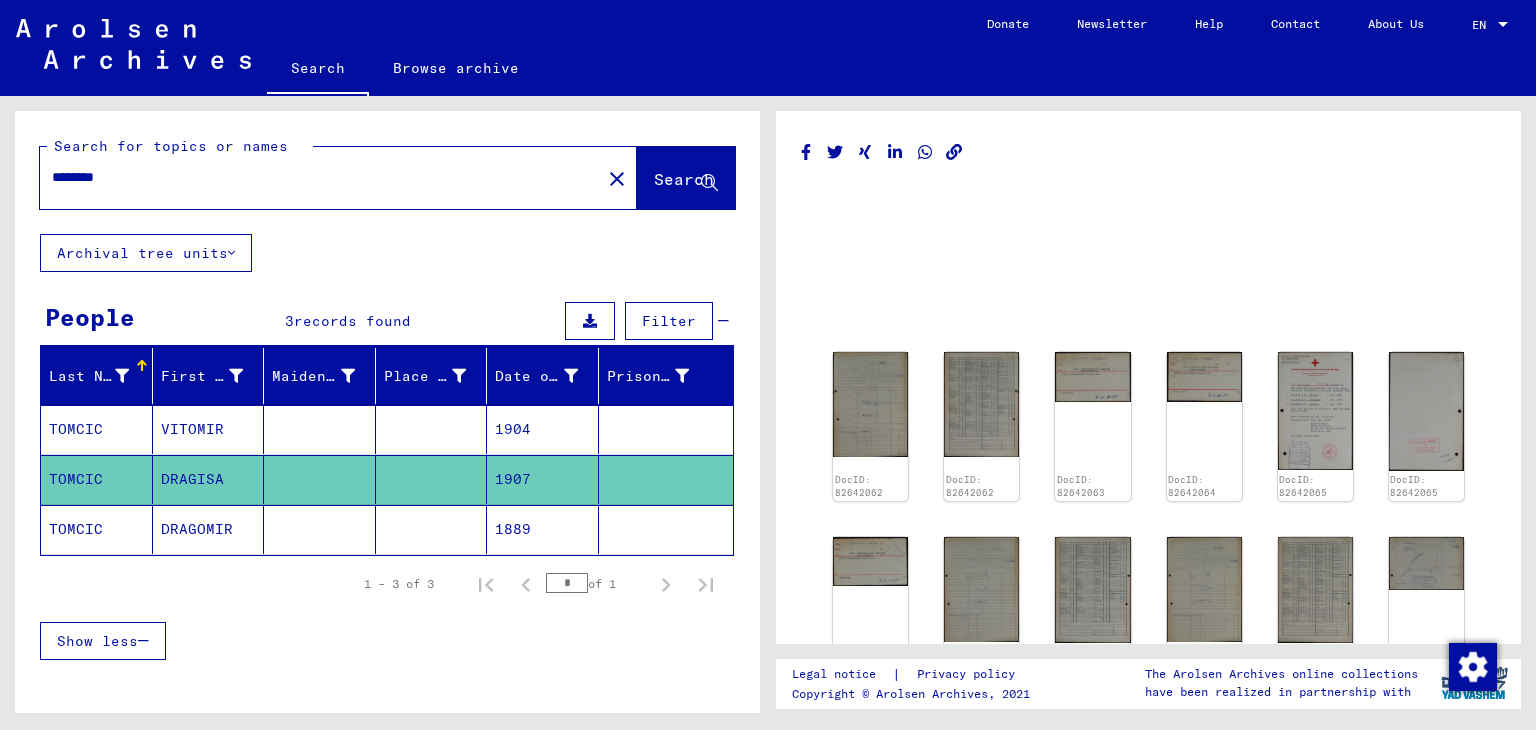 click 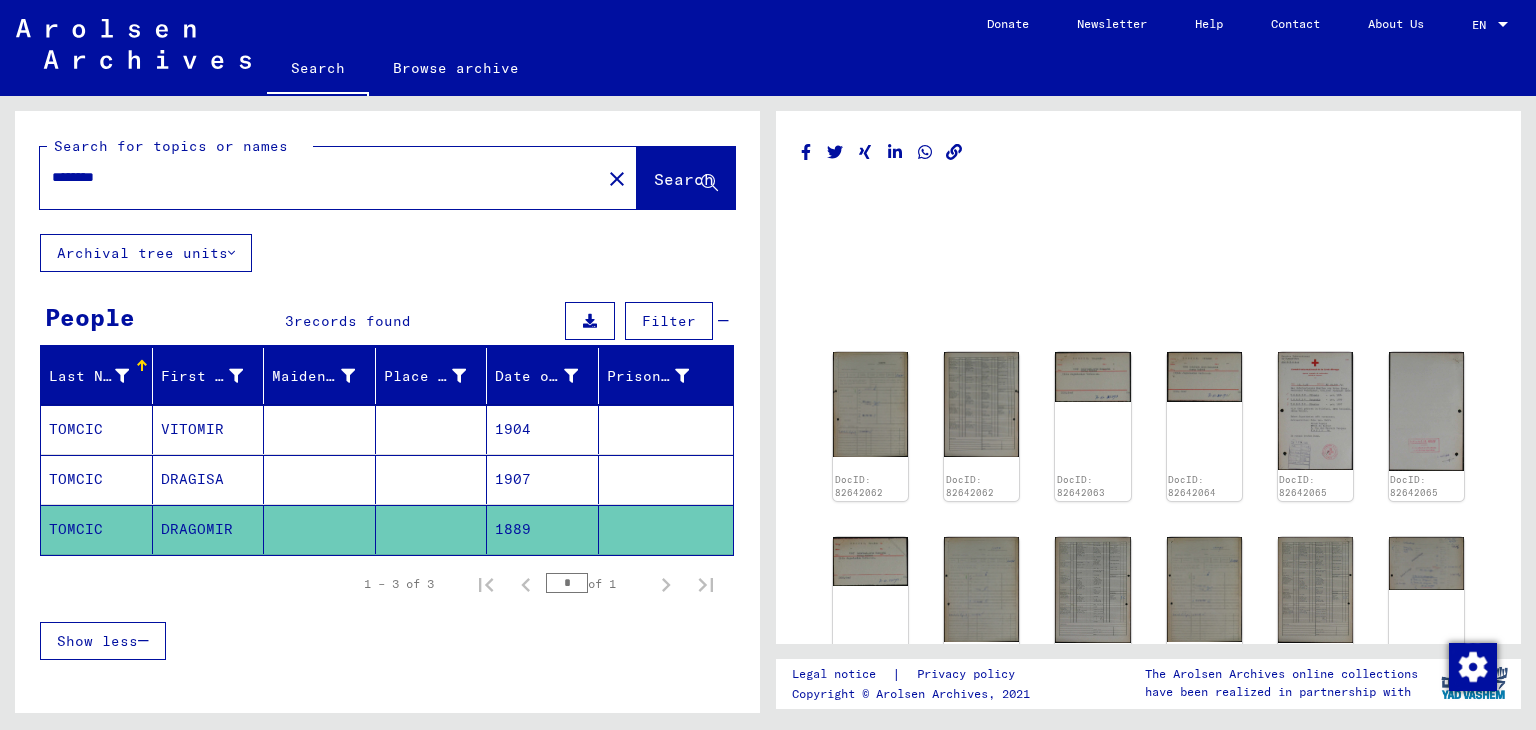 click on "********" 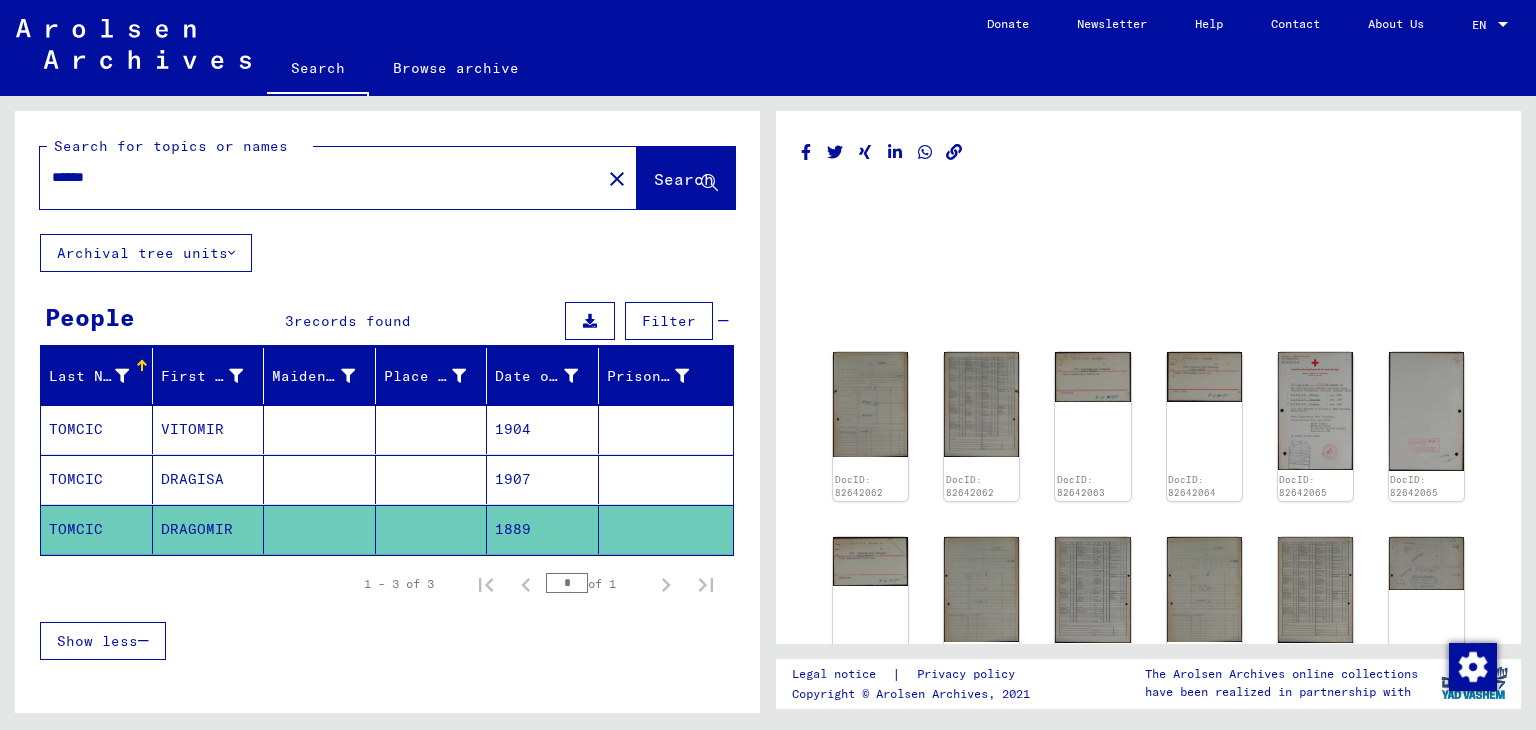 type on "******" 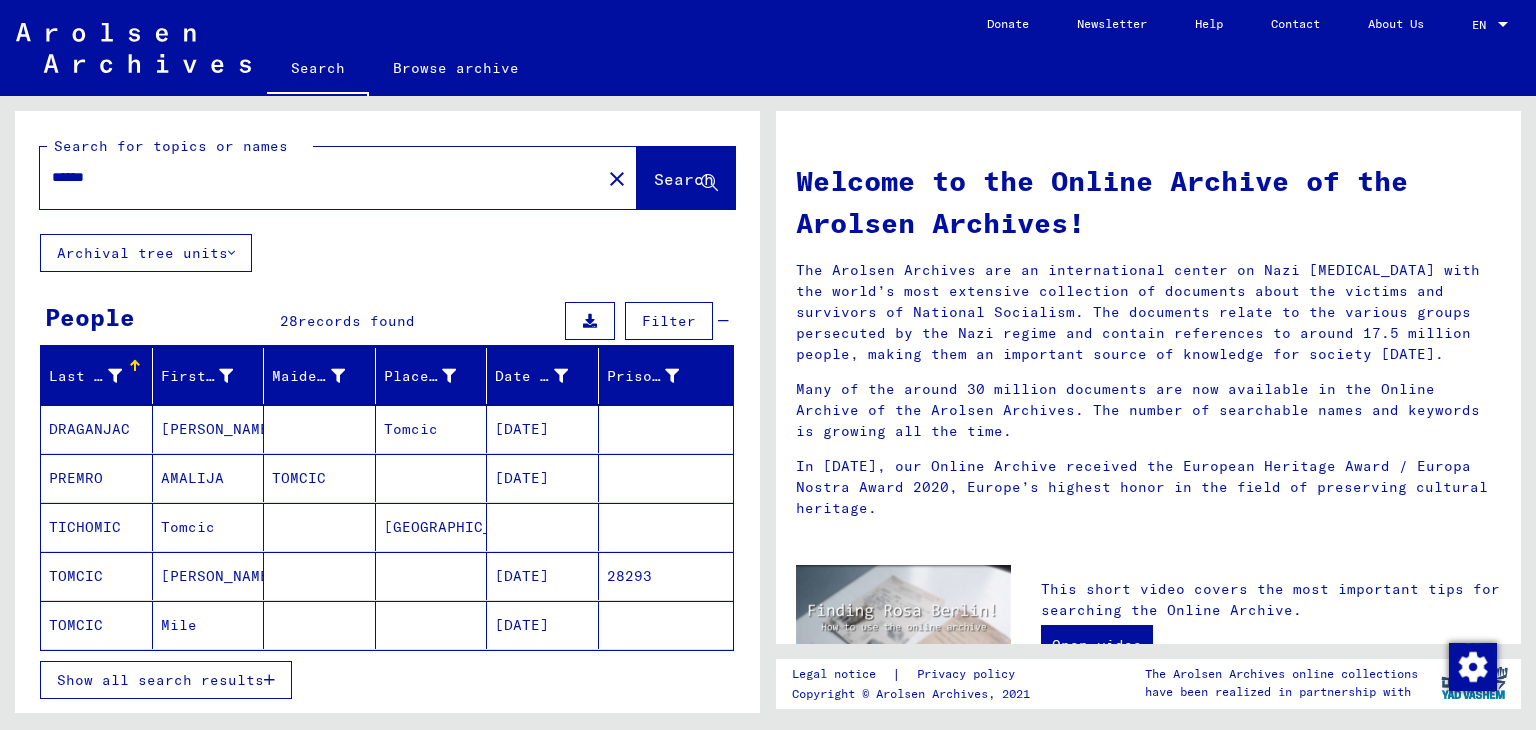 drag, startPoint x: 764, startPoint y: 377, endPoint x: 768, endPoint y: 428, distance: 51.156624 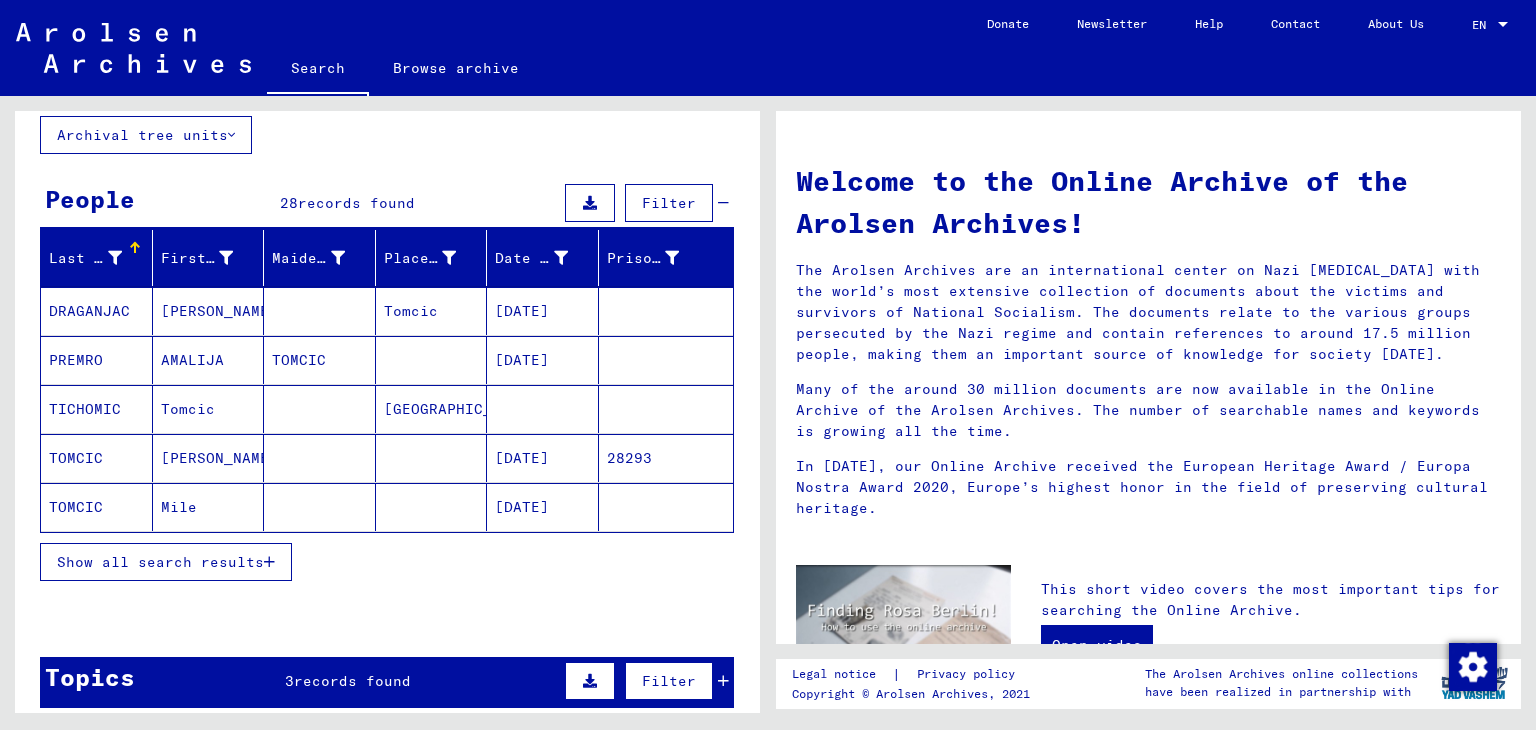 scroll, scrollTop: 138, scrollLeft: 0, axis: vertical 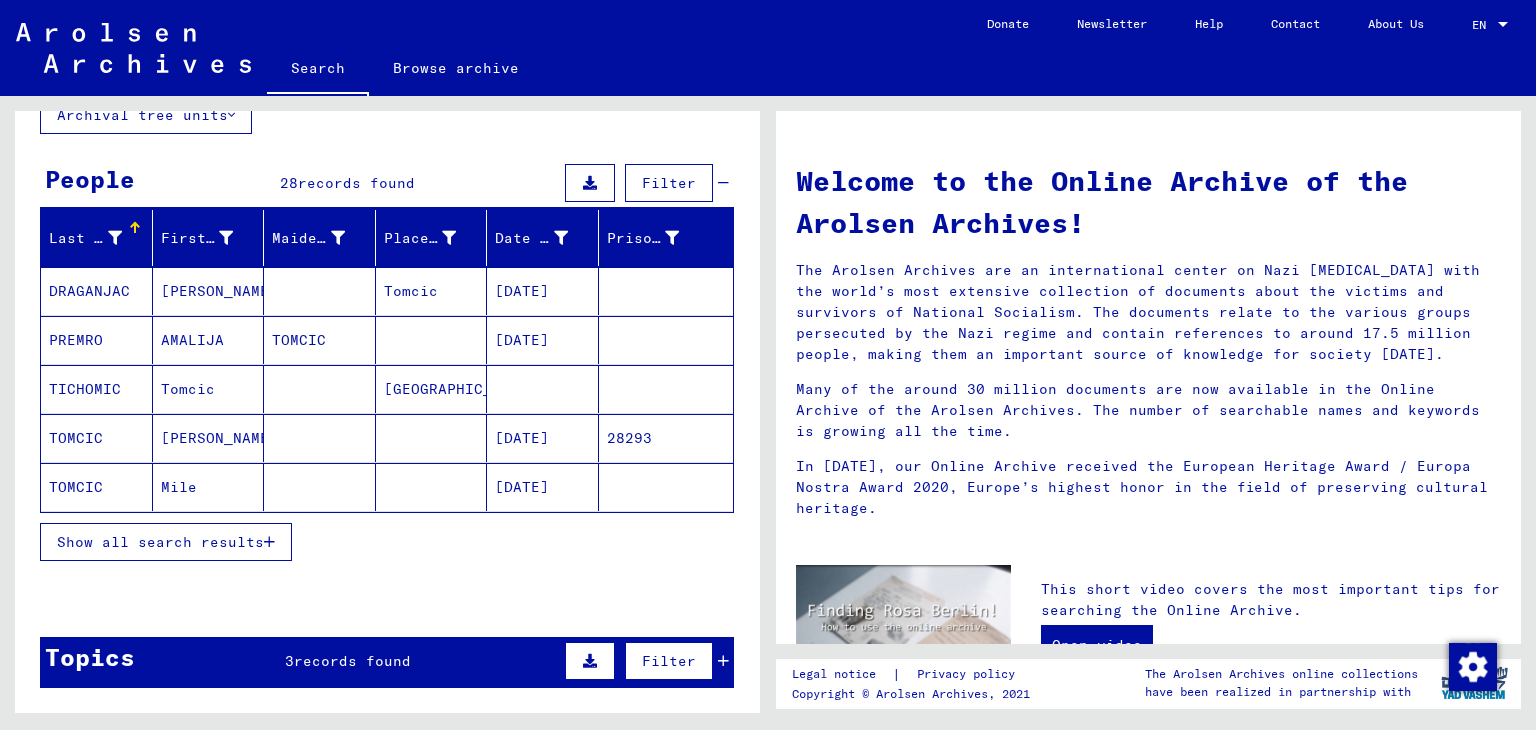 click on "Show all search results" at bounding box center (387, 542) 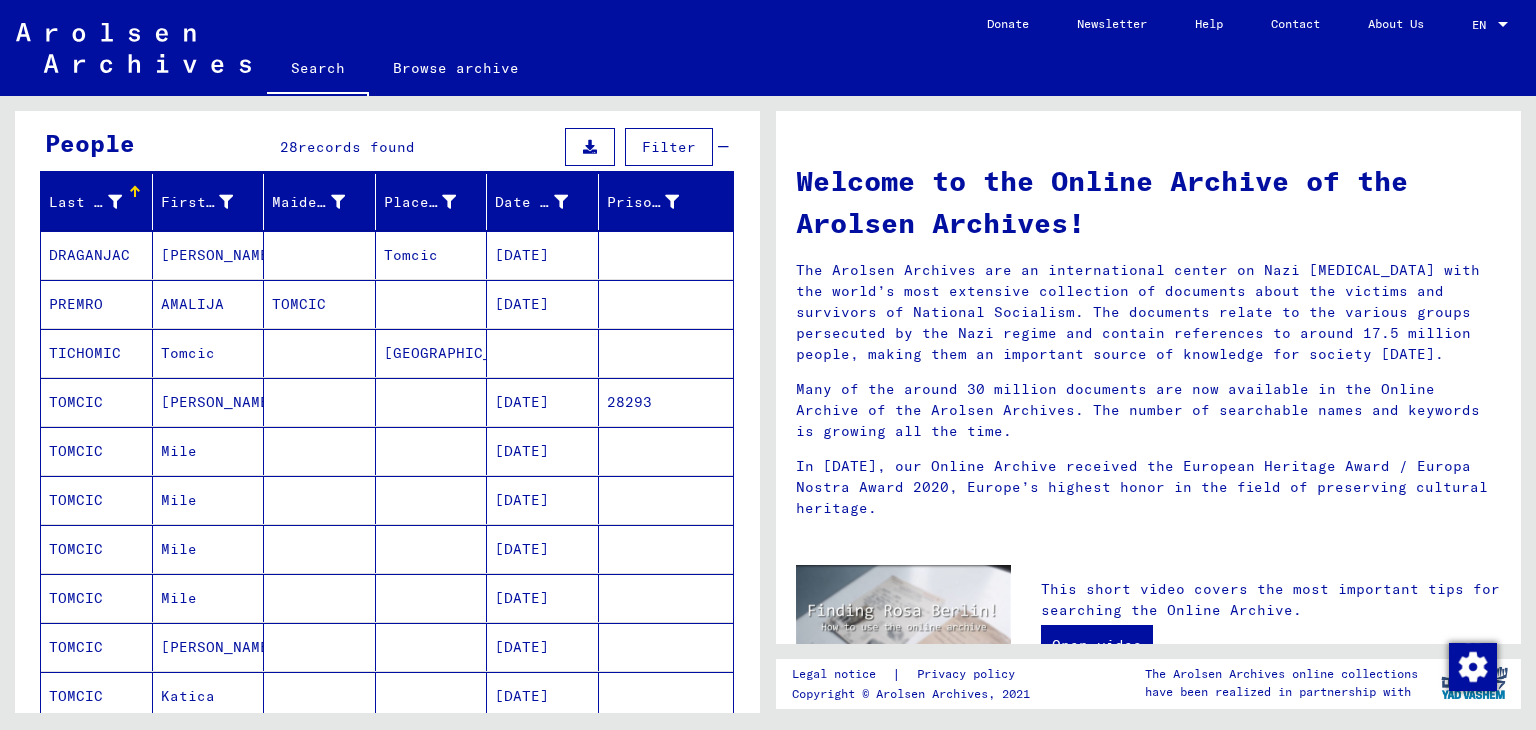scroll, scrollTop: 174, scrollLeft: 0, axis: vertical 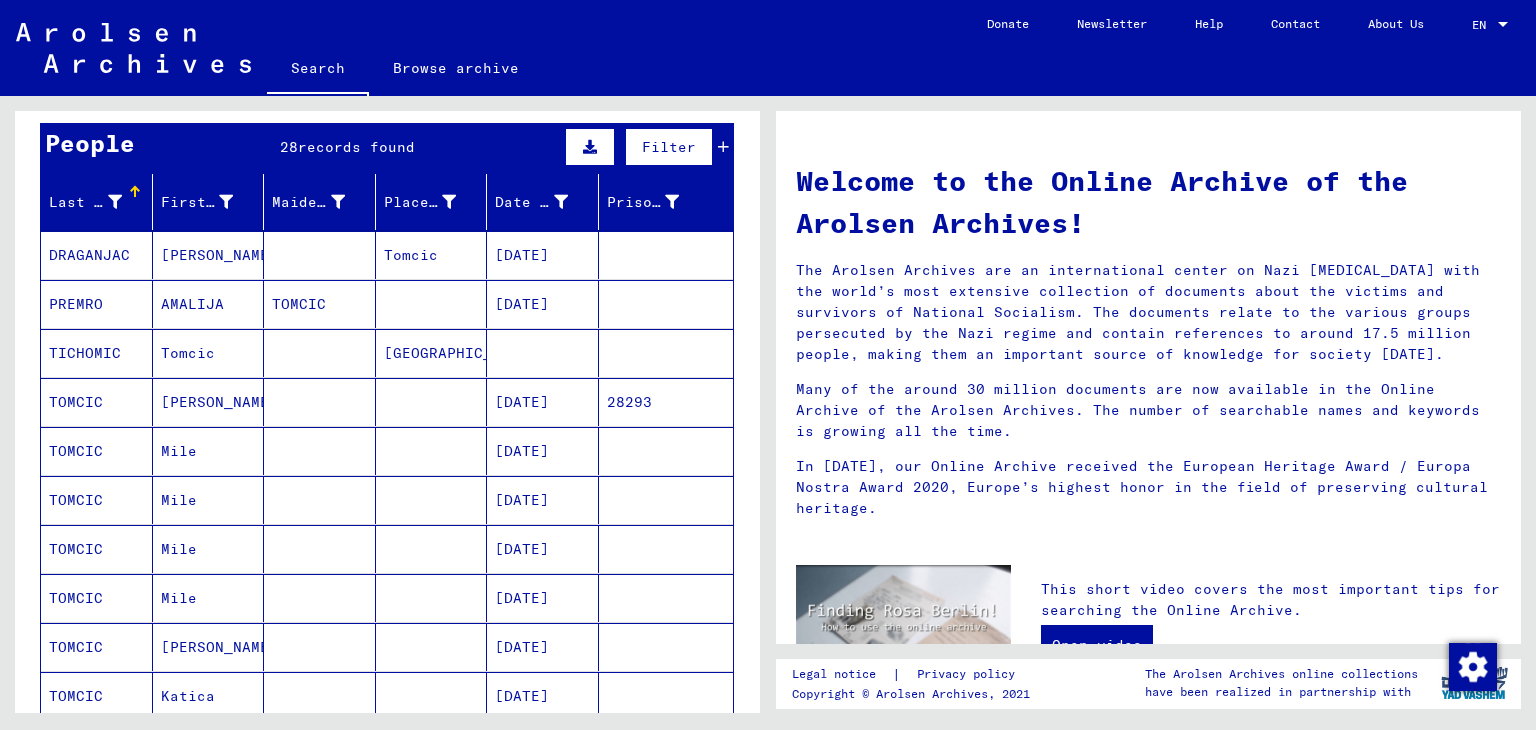 click on "People 28  records found  Filter" at bounding box center [387, 148] 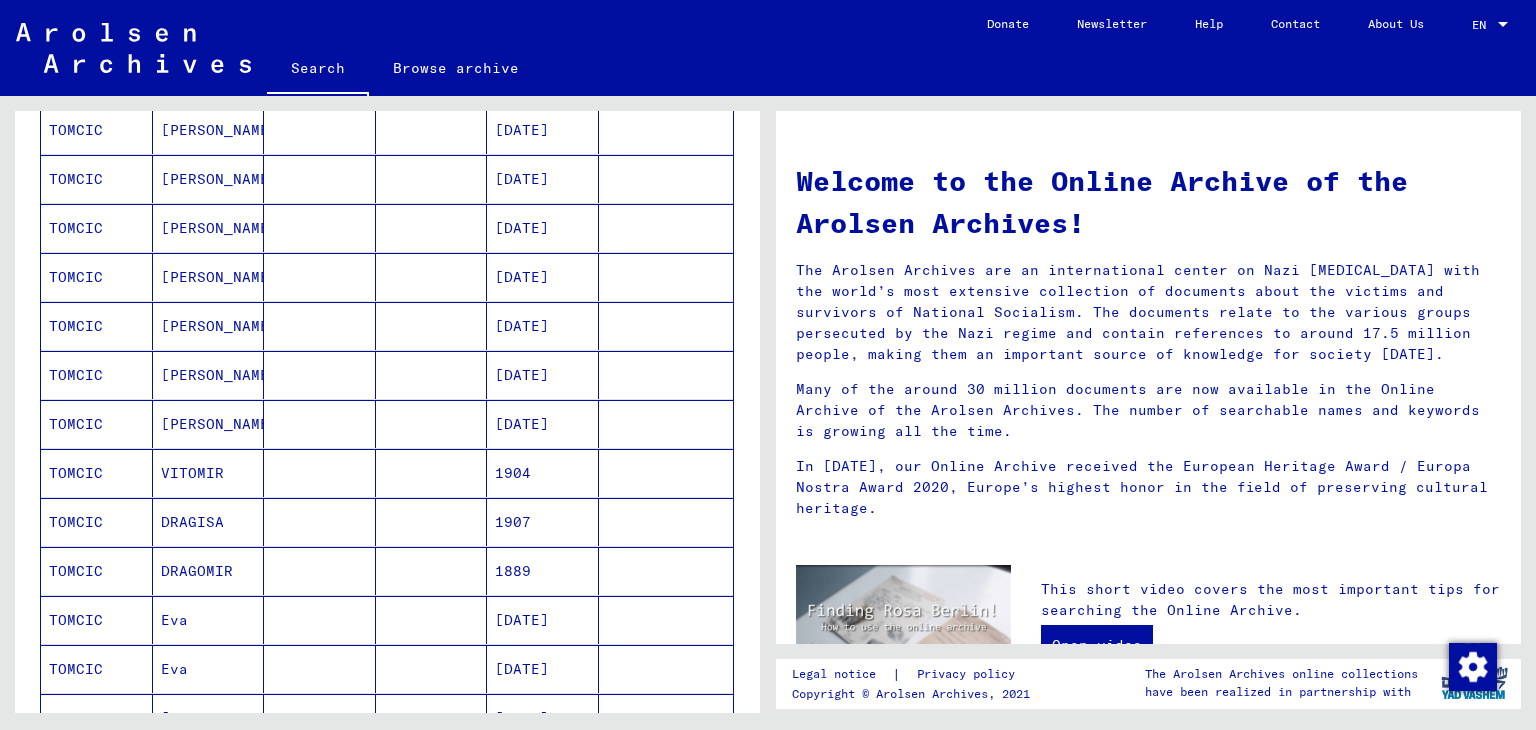scroll, scrollTop: 1012, scrollLeft: 0, axis: vertical 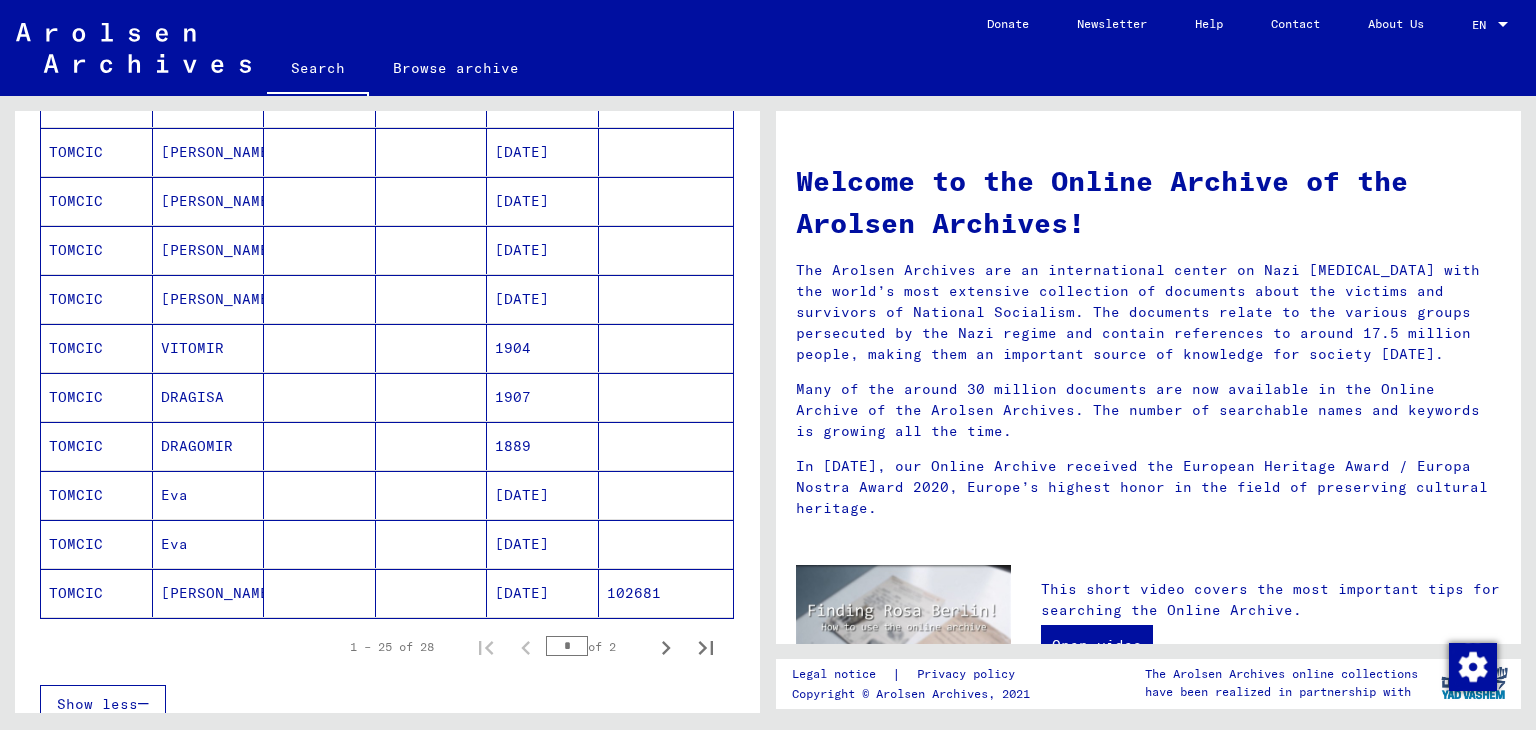 click on "1889" at bounding box center (543, 495) 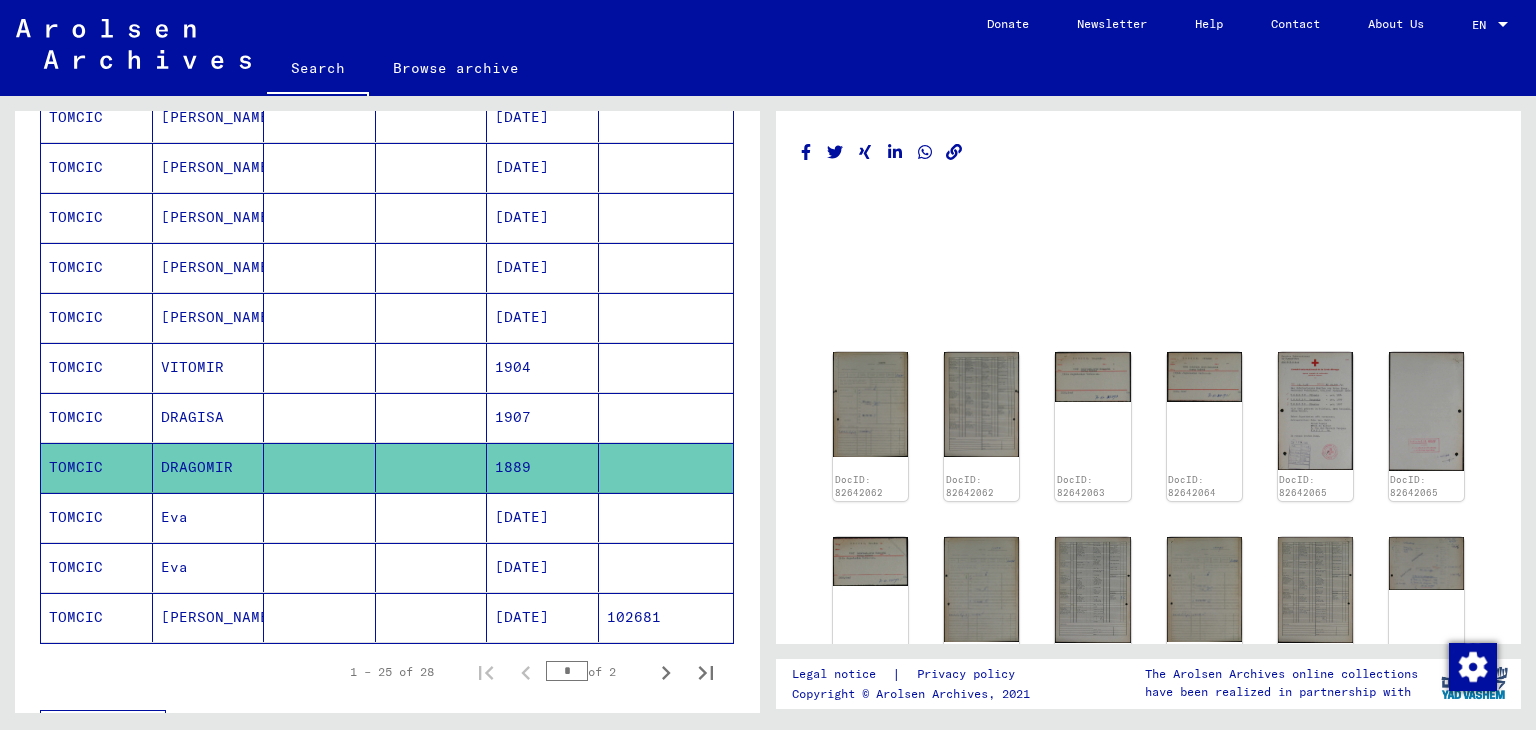 scroll, scrollTop: 1024, scrollLeft: 0, axis: vertical 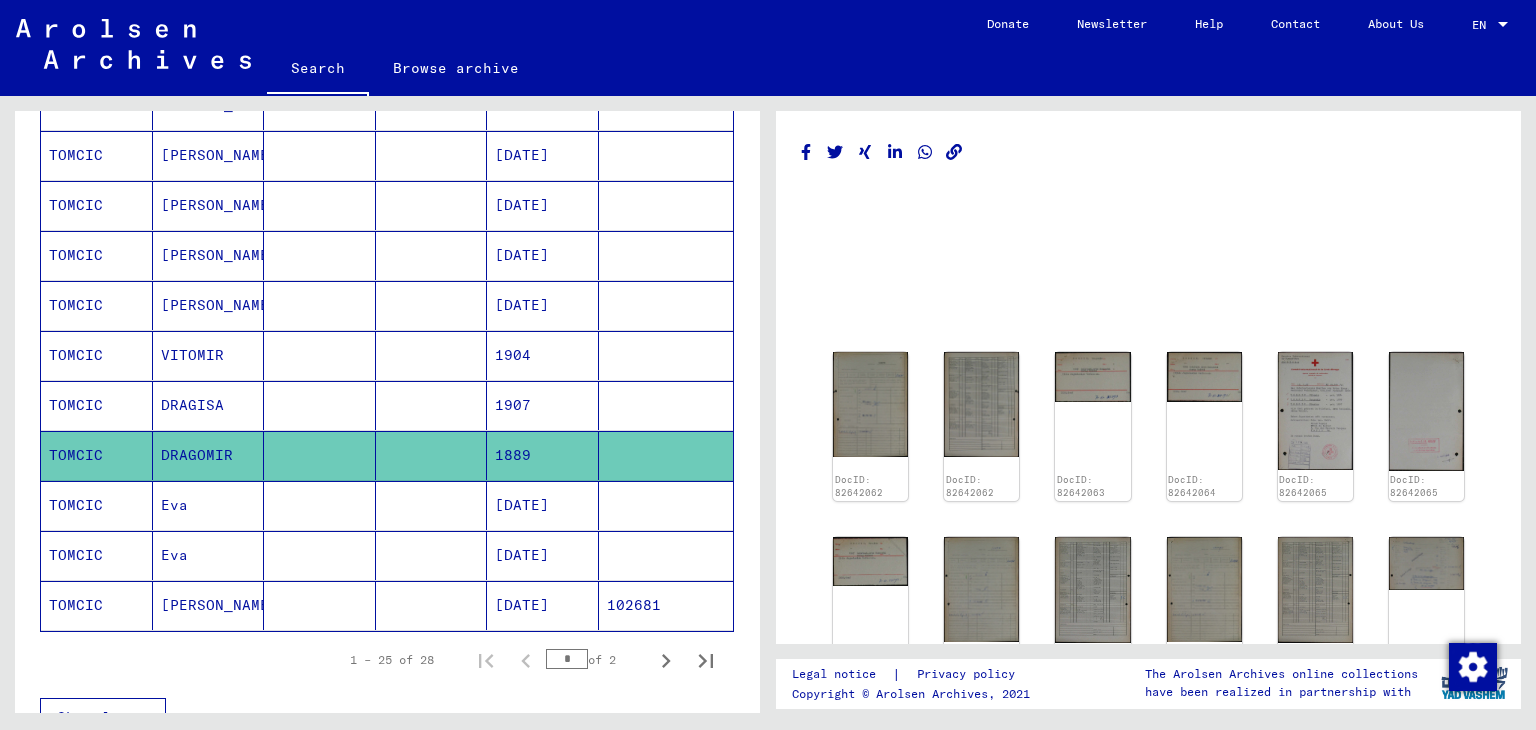 click on "1907" at bounding box center (543, 455) 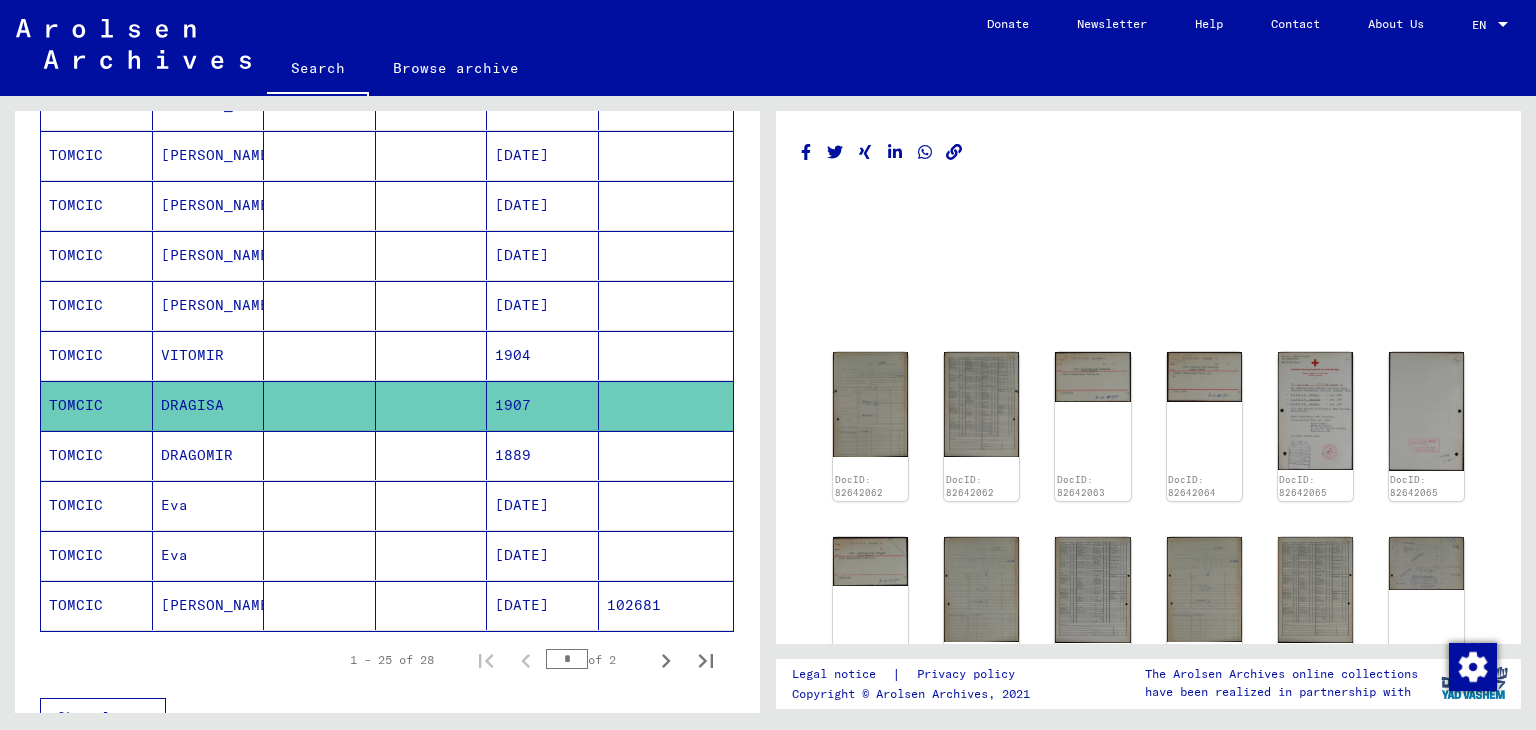 click on "1904" at bounding box center [543, 405] 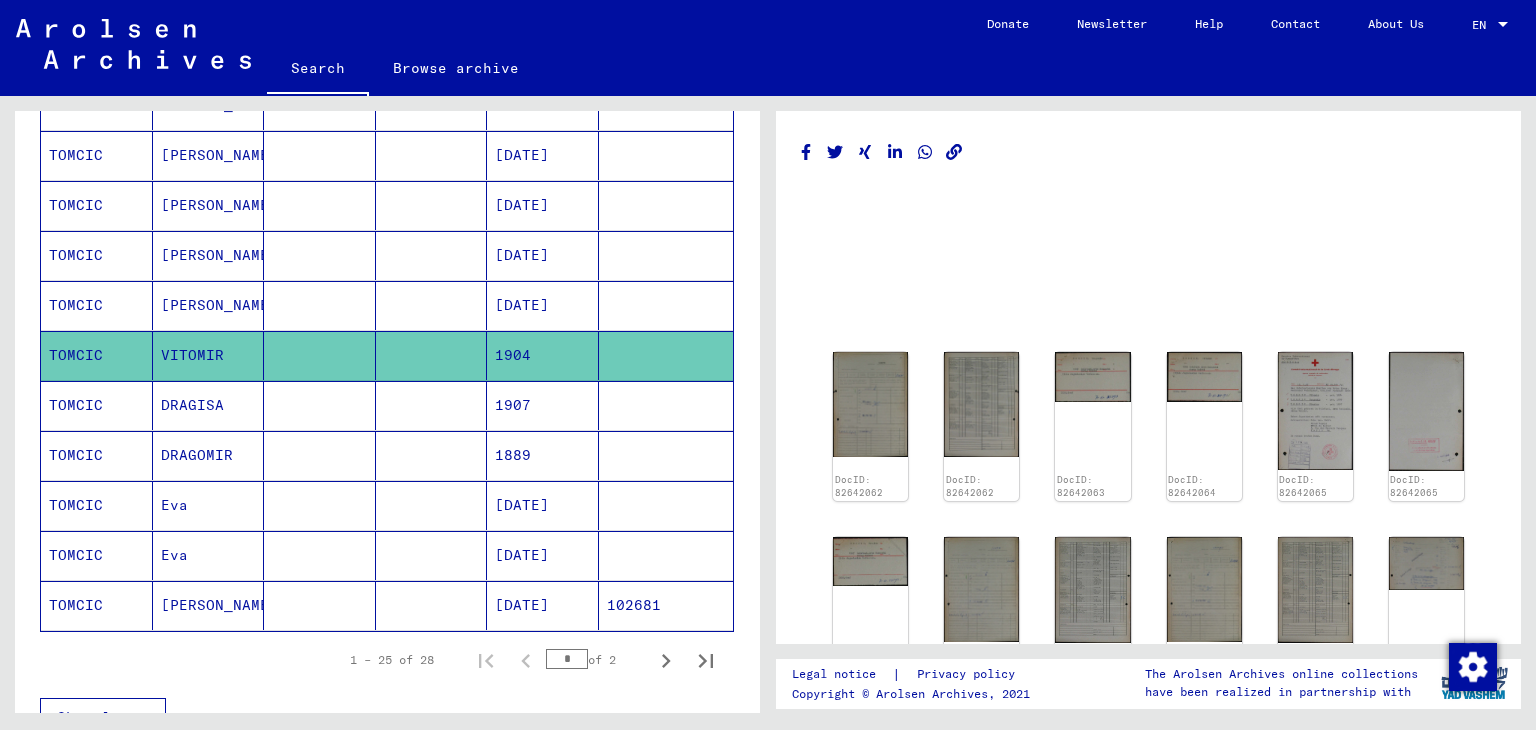 click on "[DATE]" at bounding box center (543, 355) 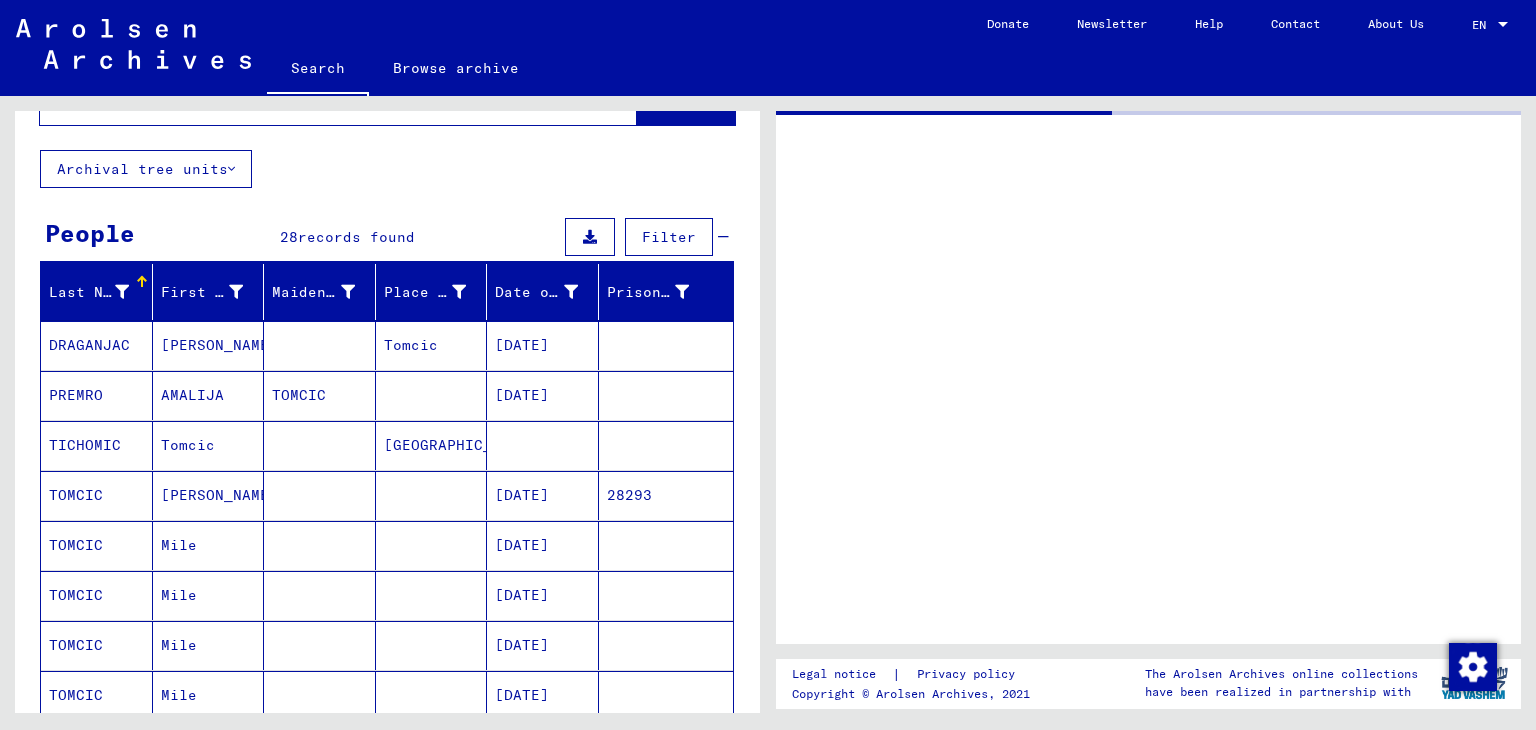 scroll, scrollTop: 72, scrollLeft: 0, axis: vertical 